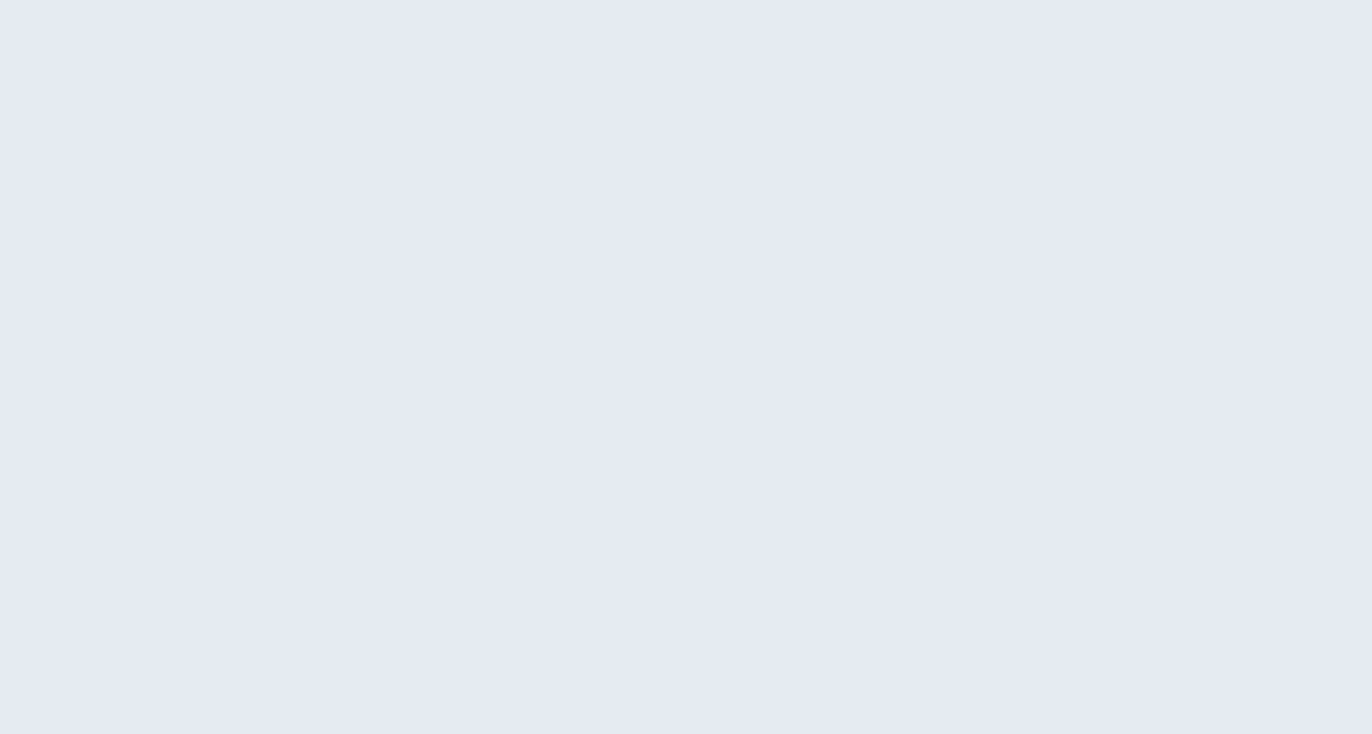 scroll, scrollTop: 0, scrollLeft: 0, axis: both 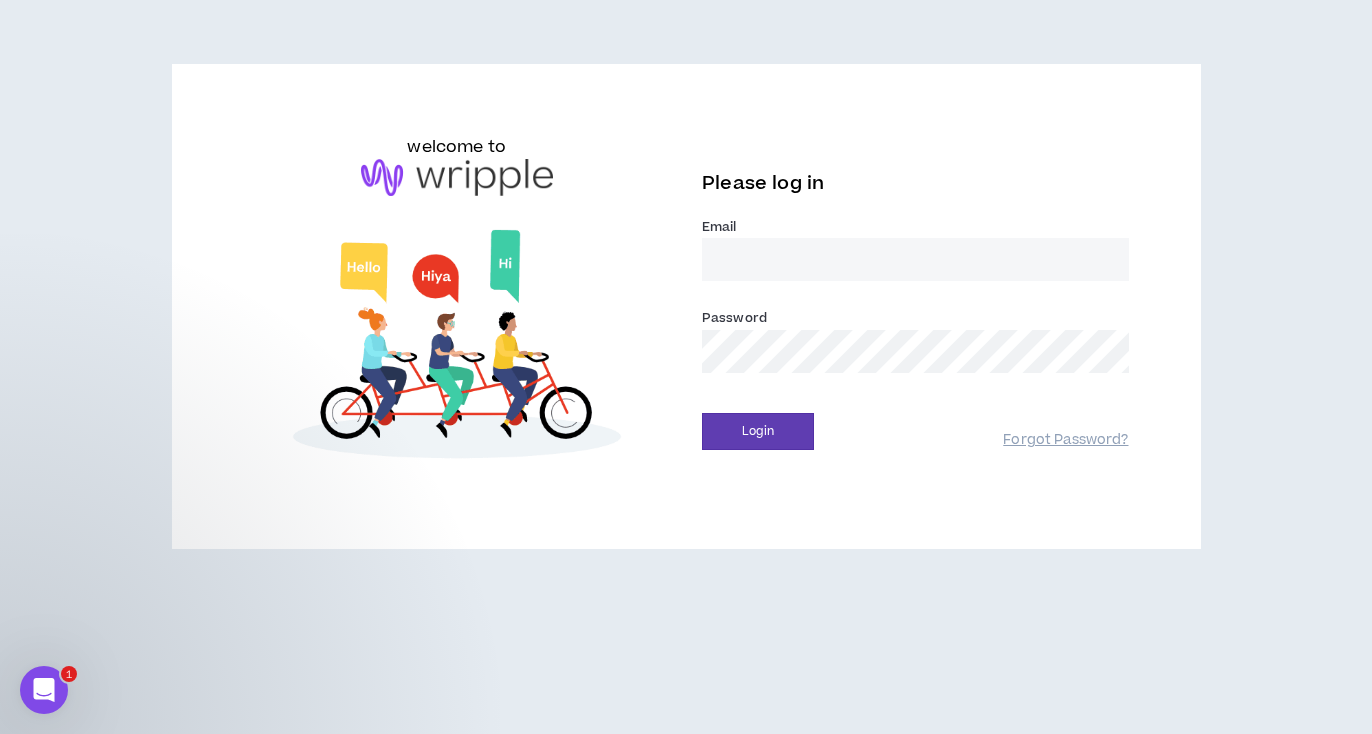 click on "Email  *" at bounding box center (915, 259) 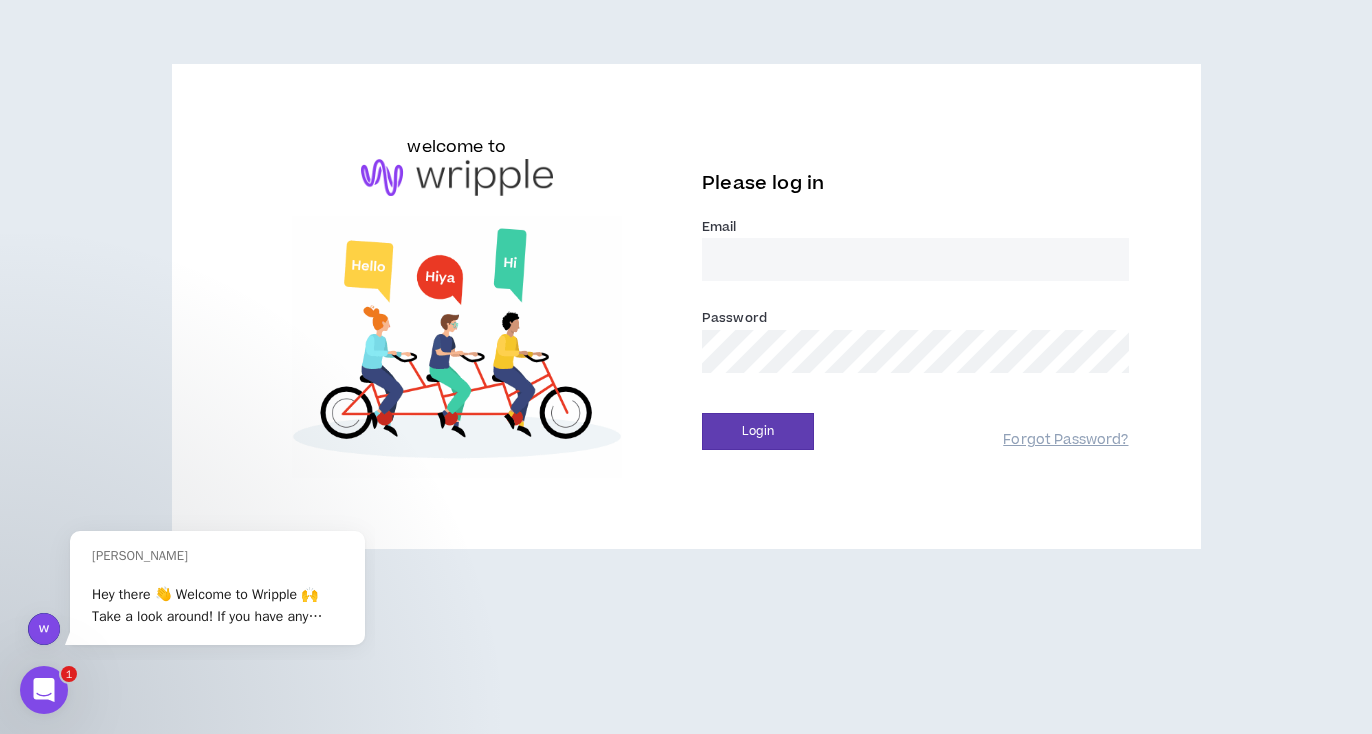 scroll, scrollTop: 0, scrollLeft: 0, axis: both 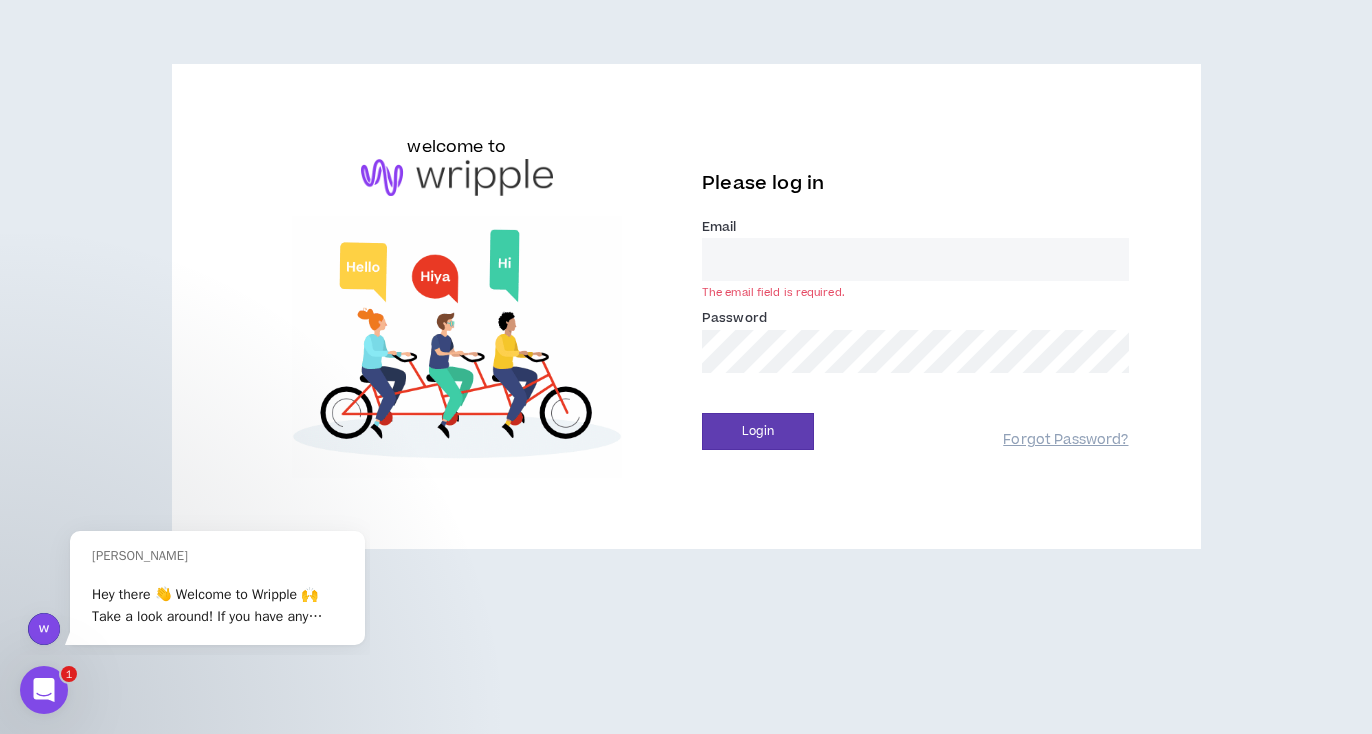 type on "marcaaronphotos@gmail.com" 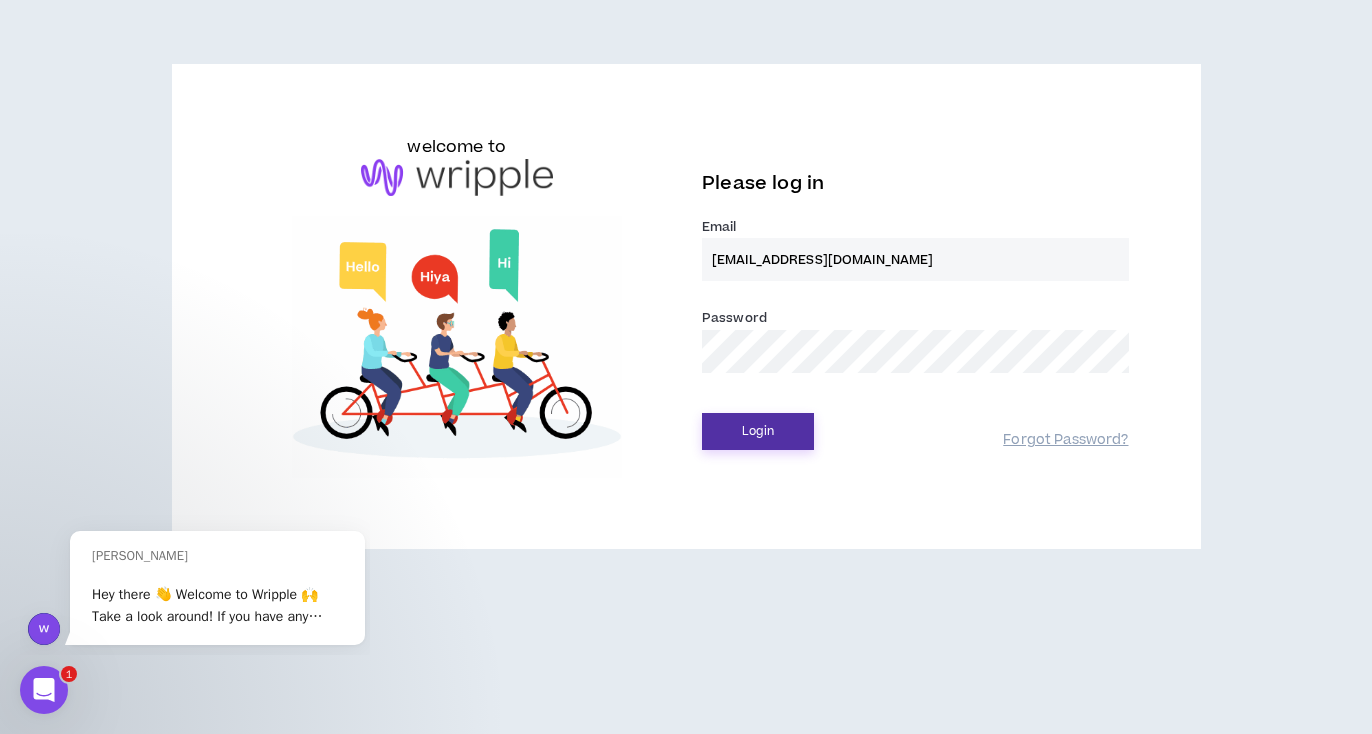 click on "Login" at bounding box center [758, 431] 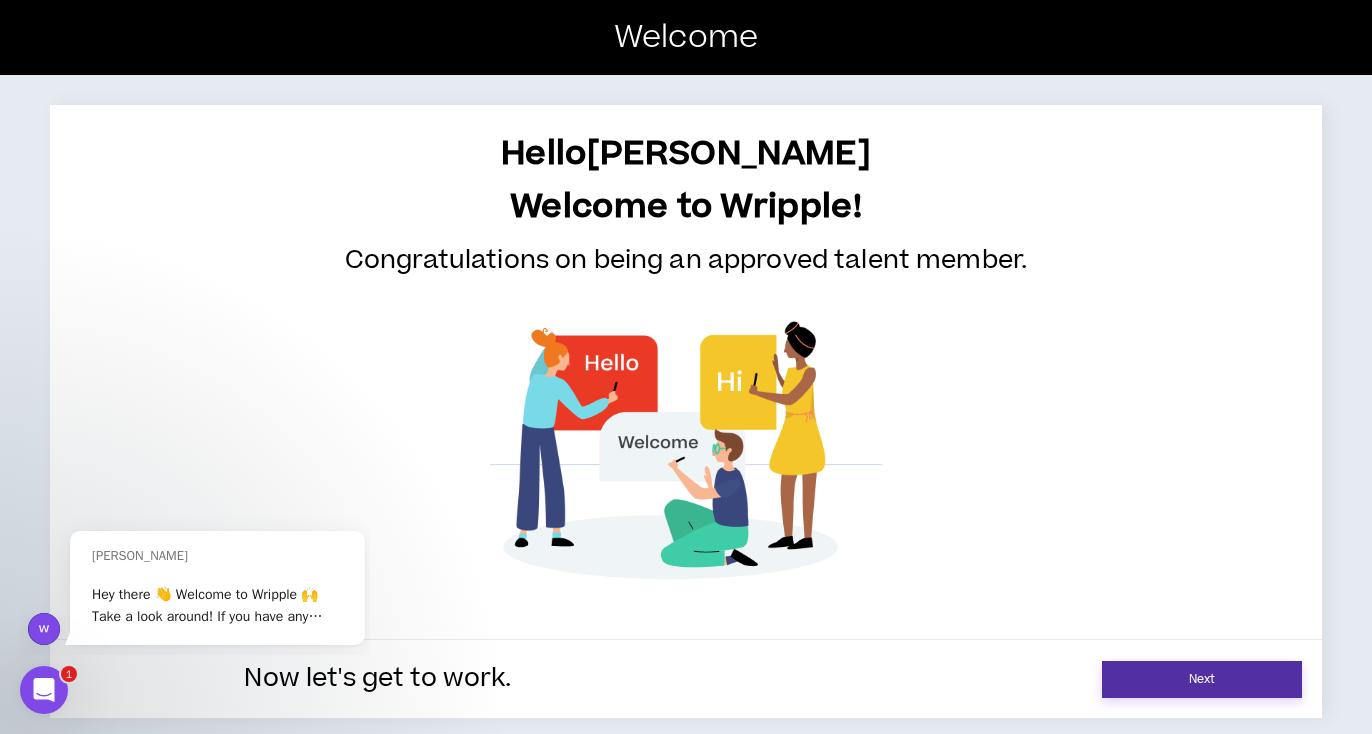click on "Next" at bounding box center [1202, 679] 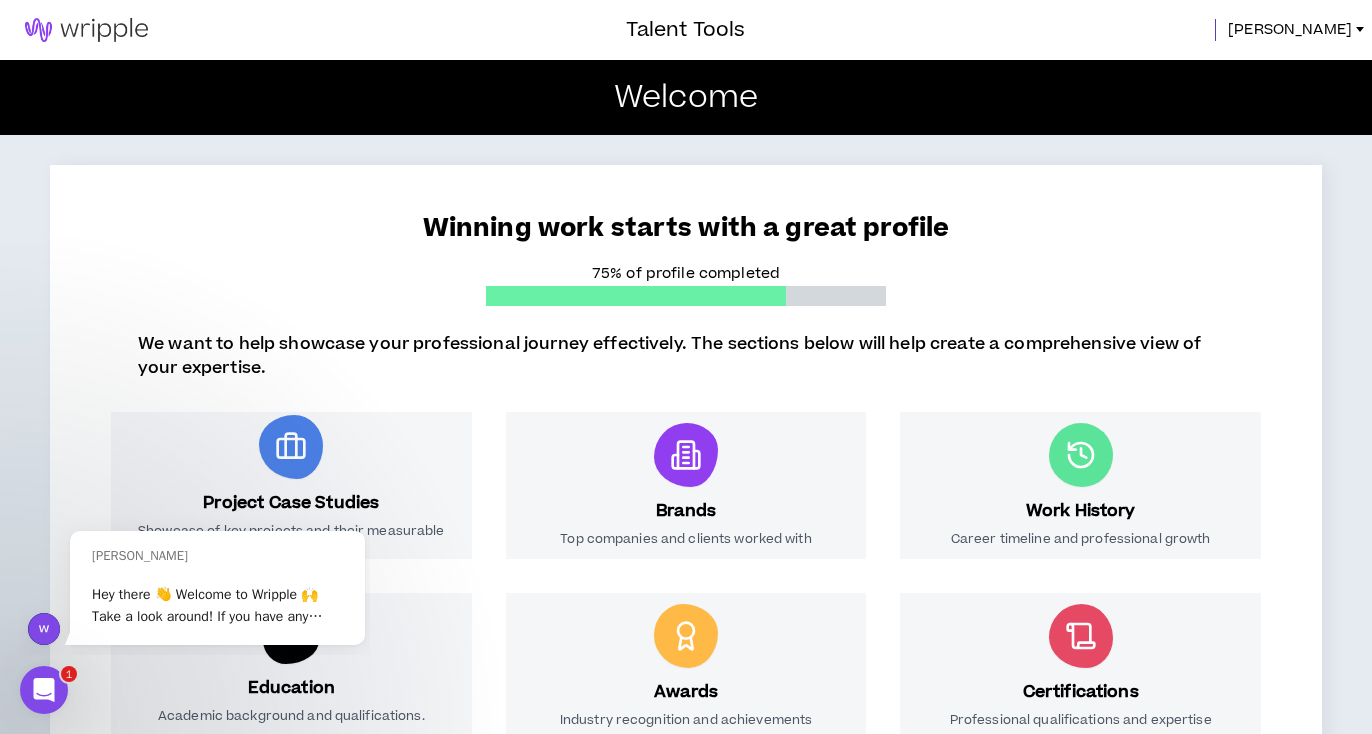 scroll, scrollTop: 307, scrollLeft: 0, axis: vertical 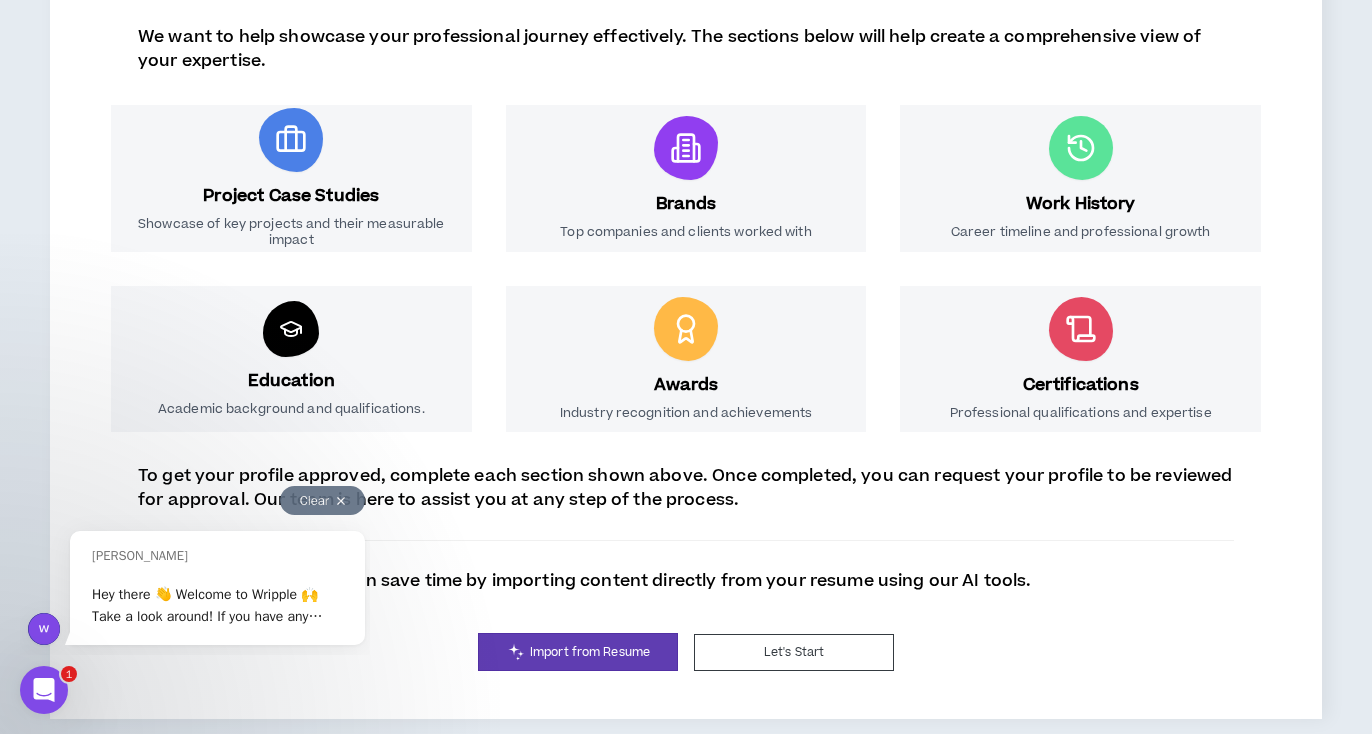 click at bounding box center (341, 501) 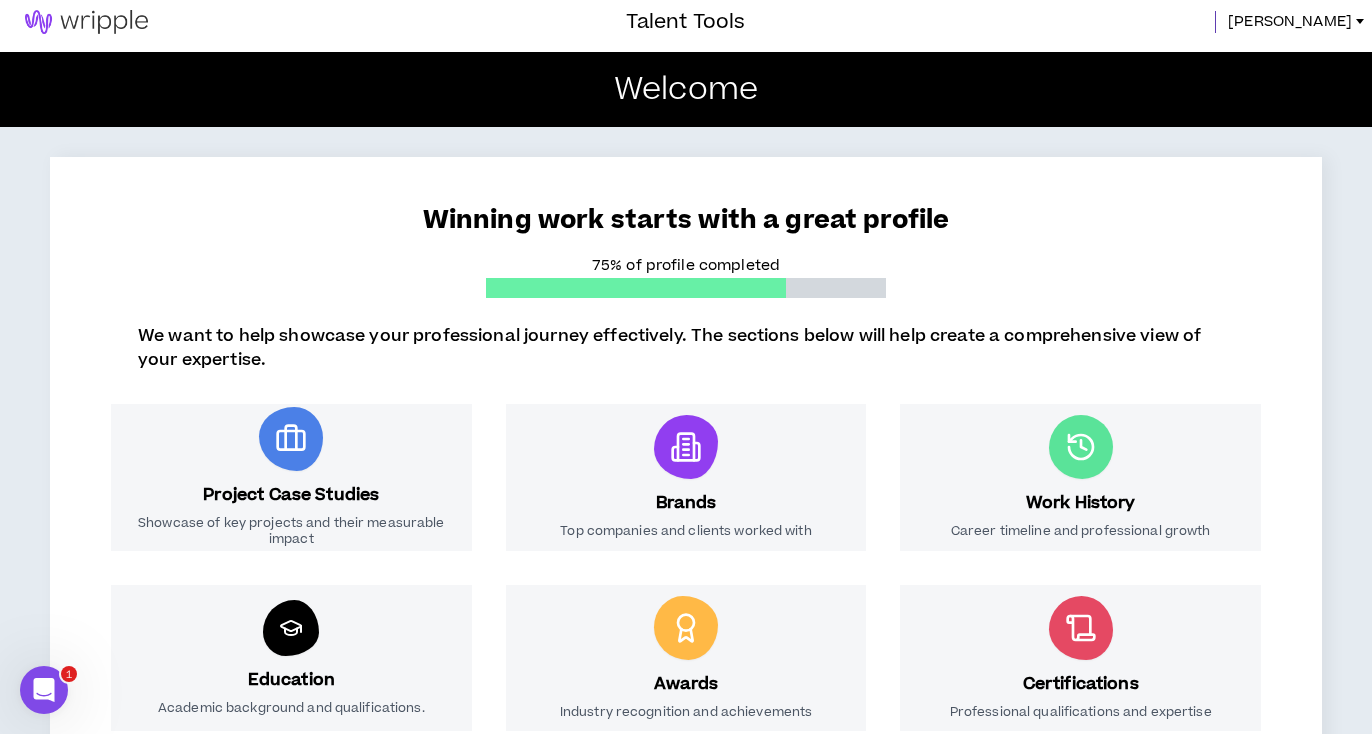 scroll, scrollTop: 307, scrollLeft: 0, axis: vertical 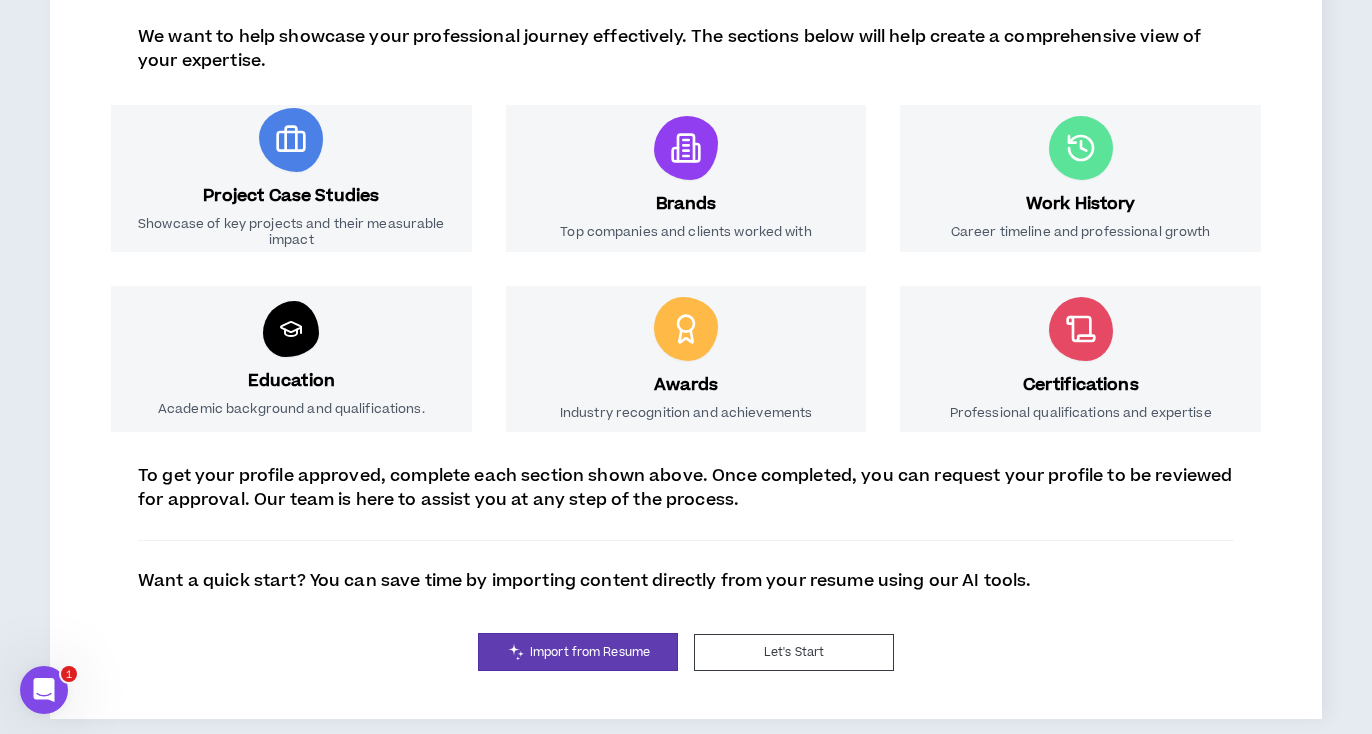 click at bounding box center [291, 140] 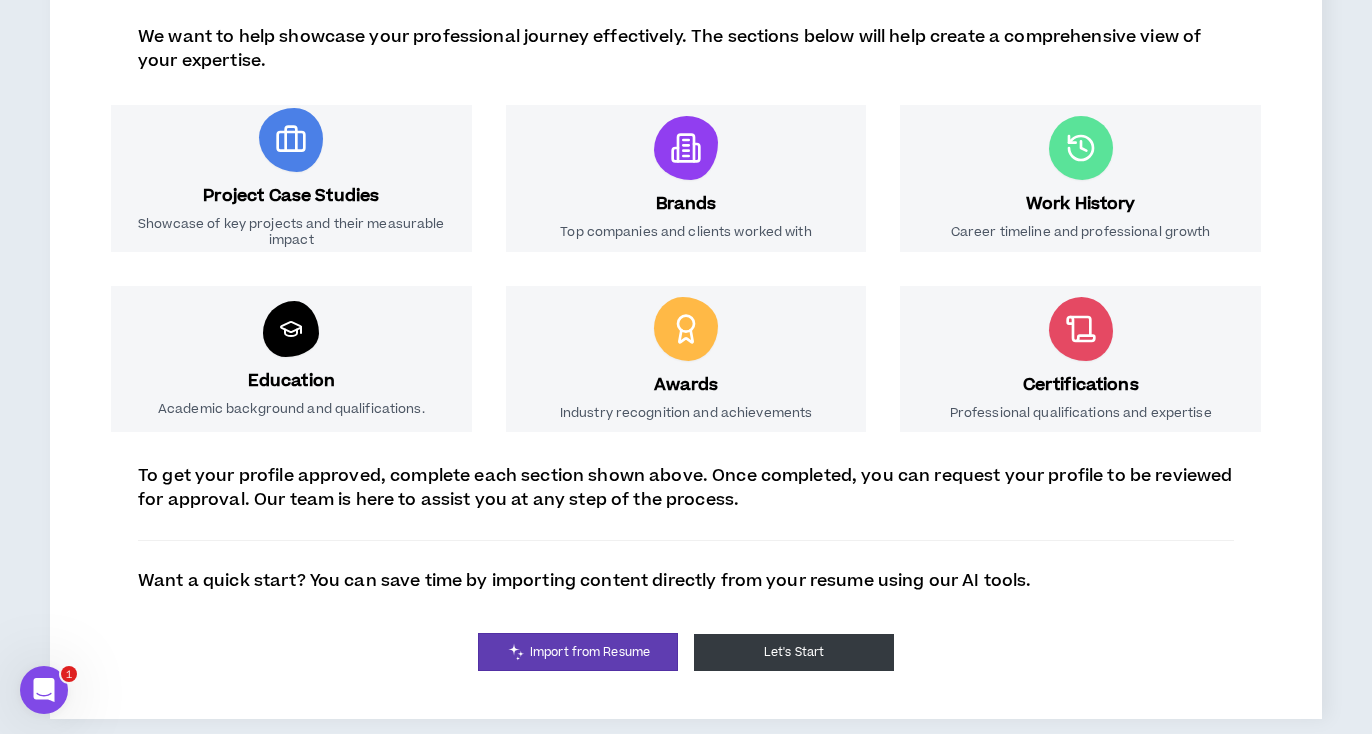 click on "Let's Start" at bounding box center (794, 652) 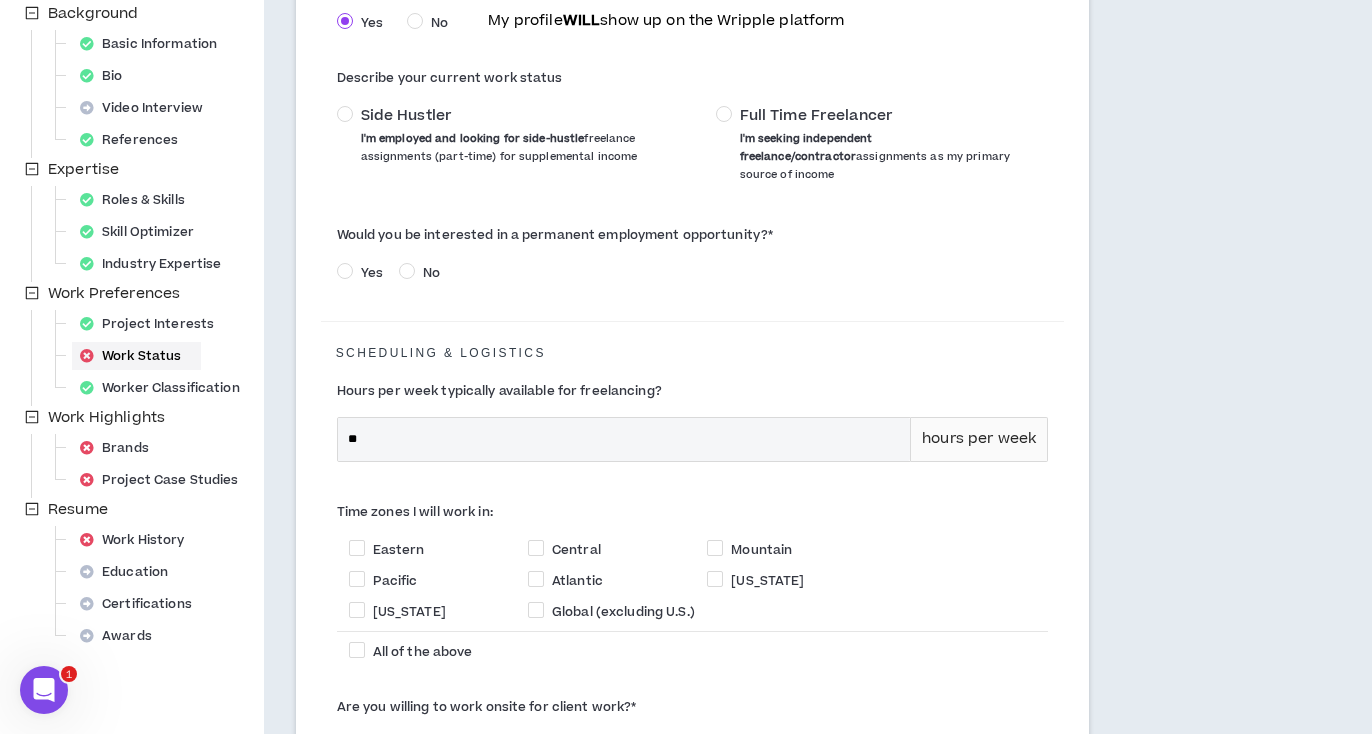 scroll, scrollTop: 0, scrollLeft: 0, axis: both 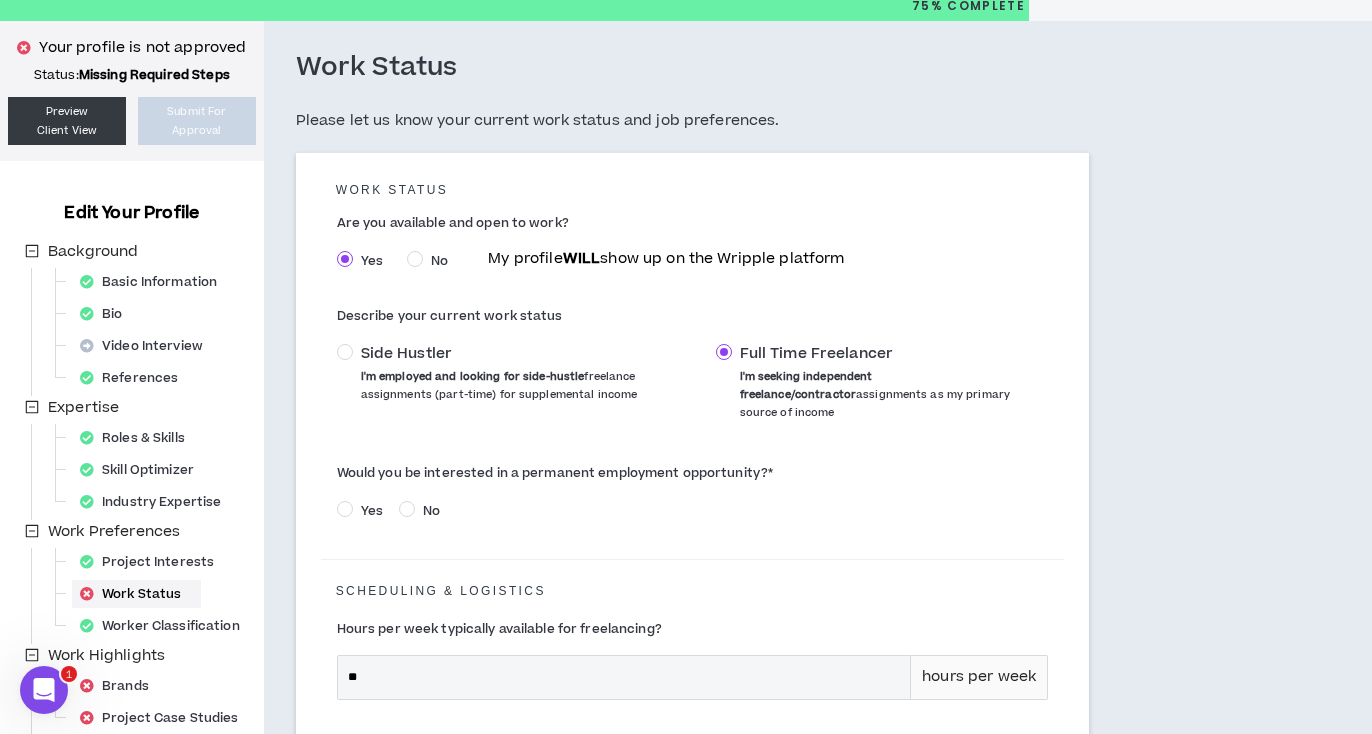 click on "Yes" at bounding box center [372, 511] 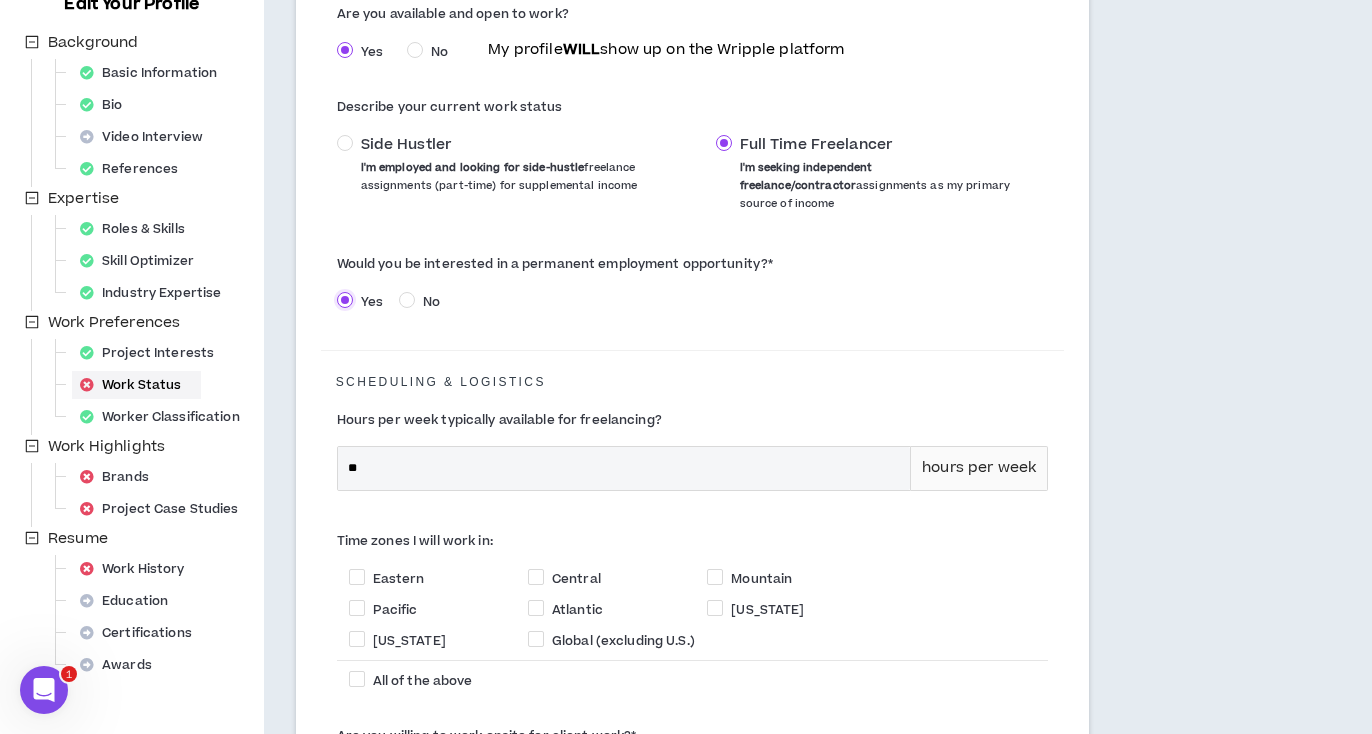 scroll, scrollTop: 455, scrollLeft: 0, axis: vertical 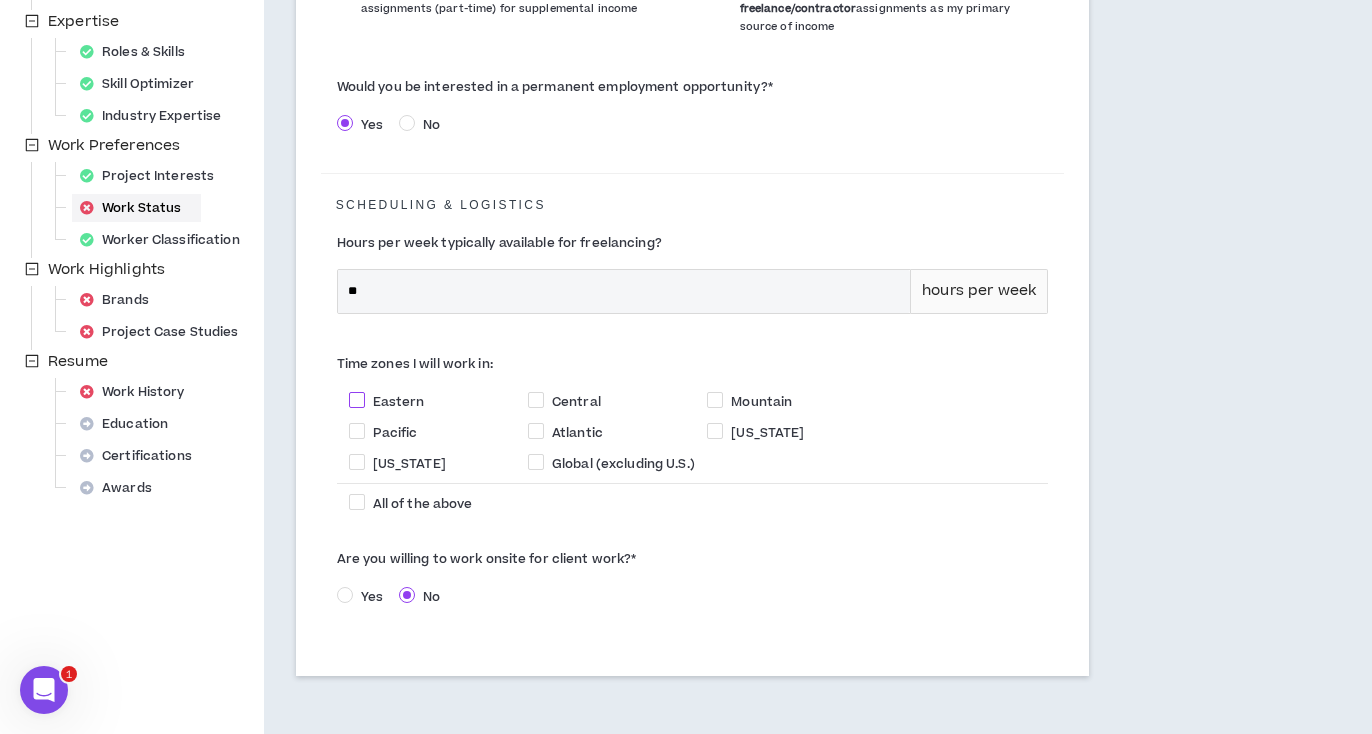 click at bounding box center (357, 400) 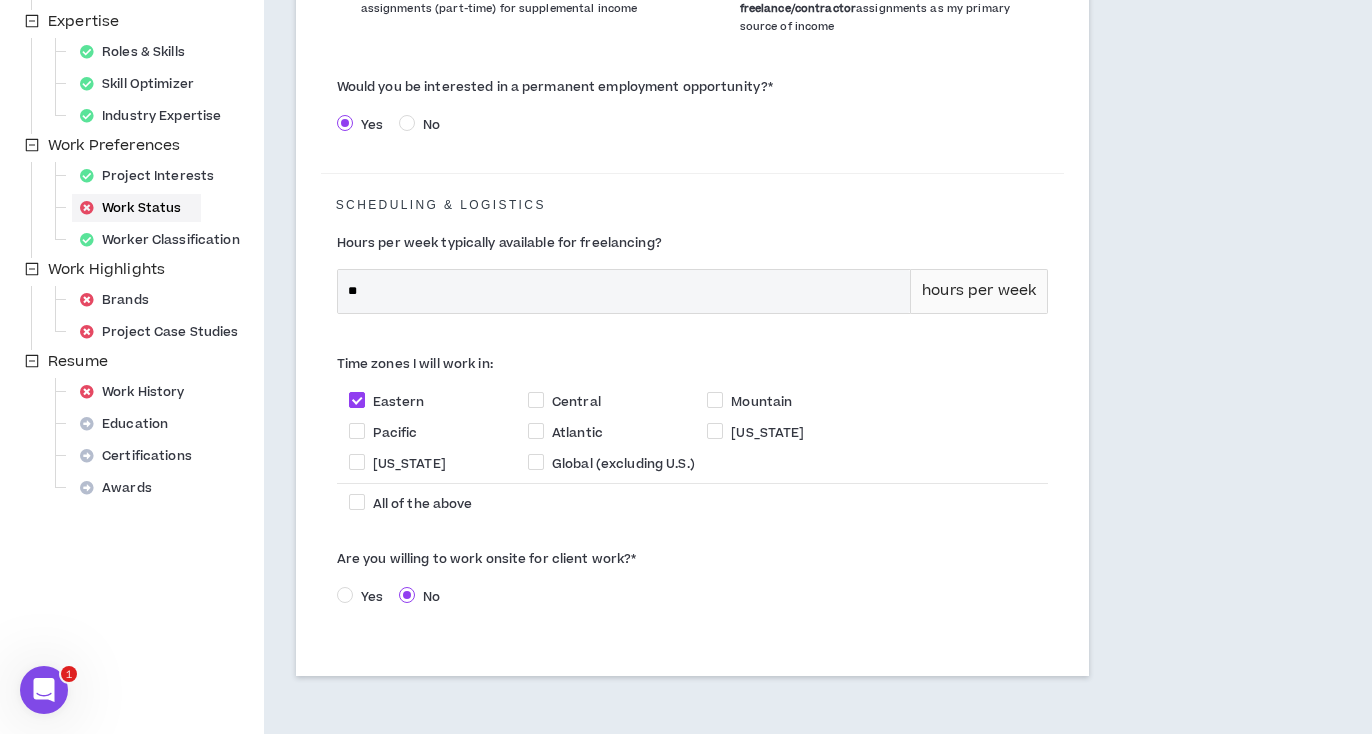 scroll, scrollTop: 535, scrollLeft: 0, axis: vertical 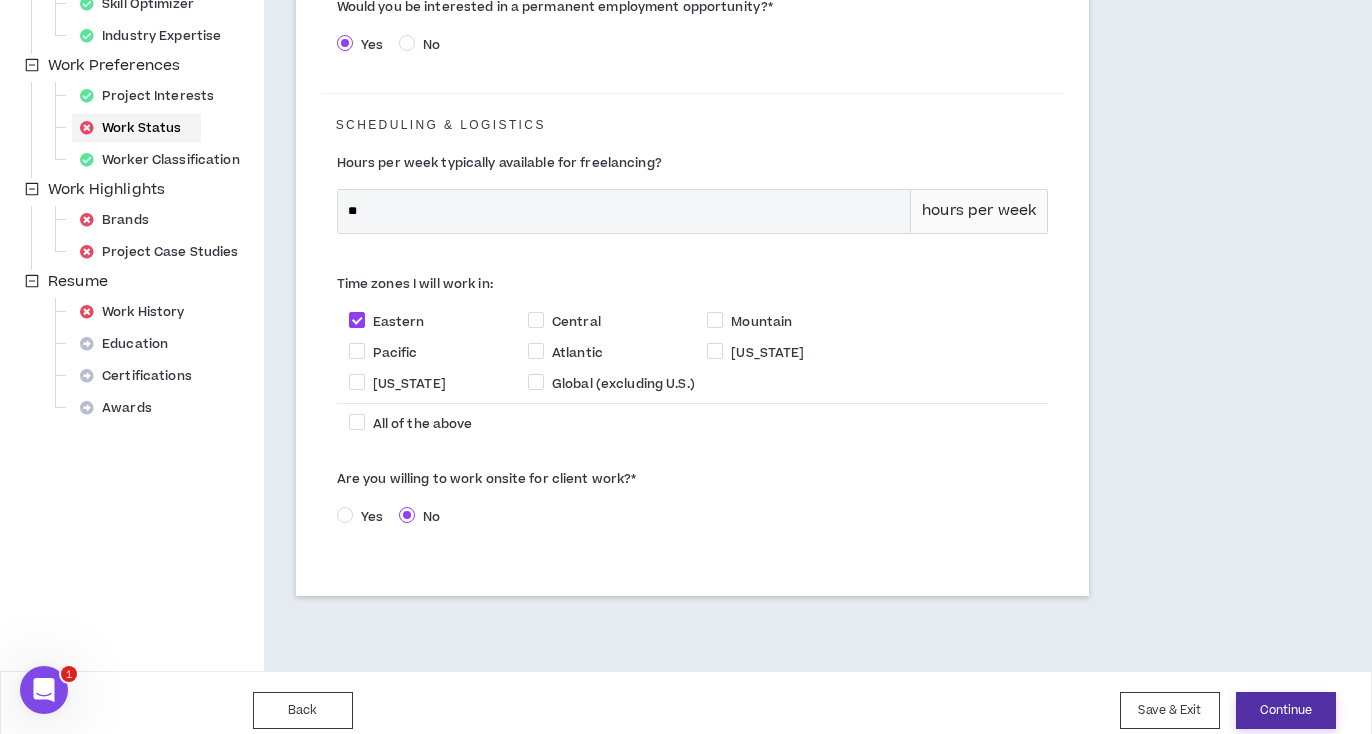 click on "Continue" at bounding box center (1286, 710) 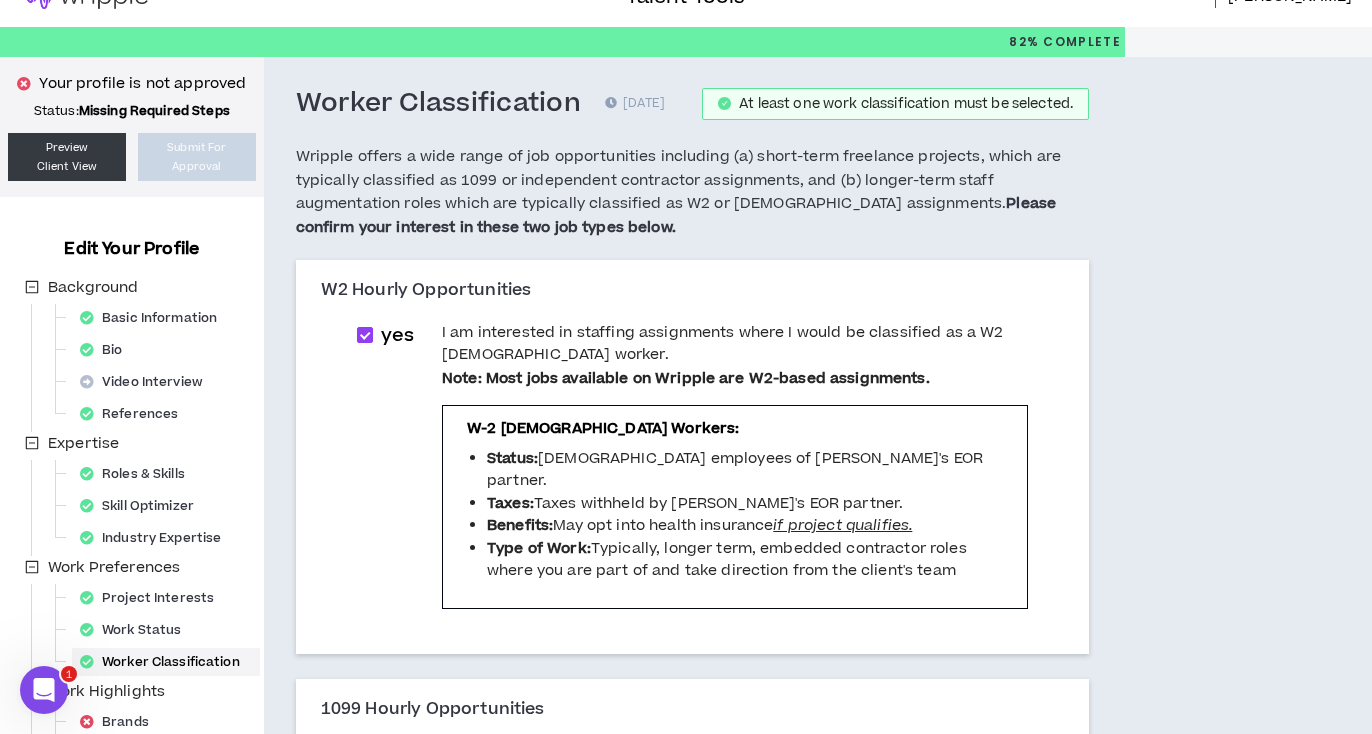 scroll, scrollTop: 0, scrollLeft: 0, axis: both 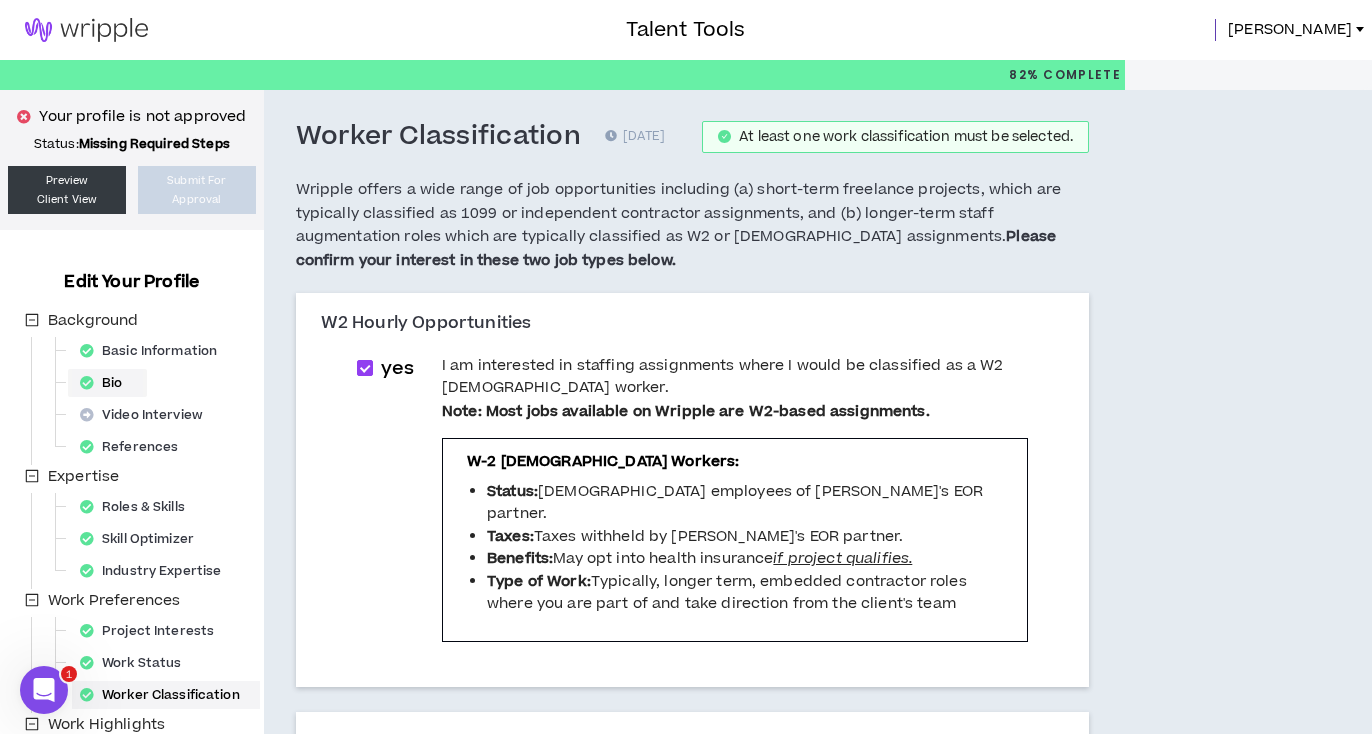 click on "Bio" at bounding box center [107, 383] 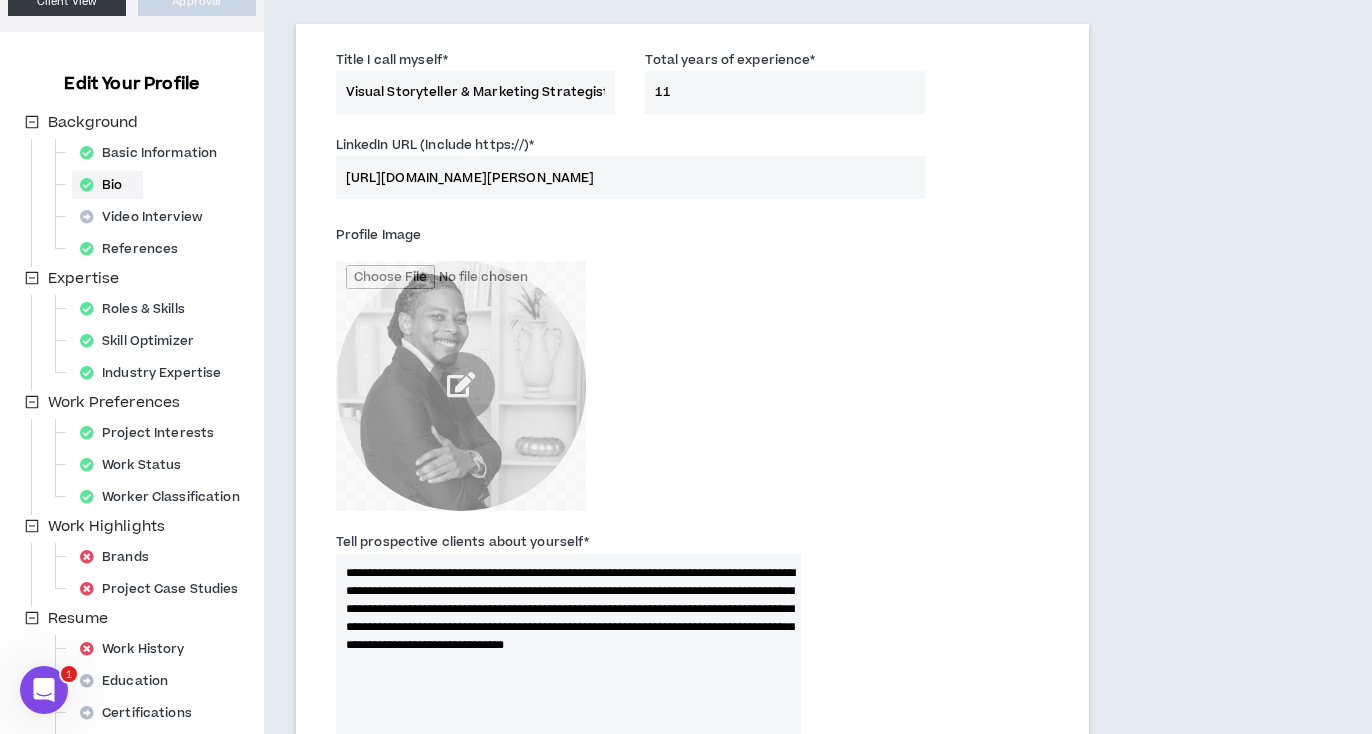 scroll, scrollTop: 196, scrollLeft: 0, axis: vertical 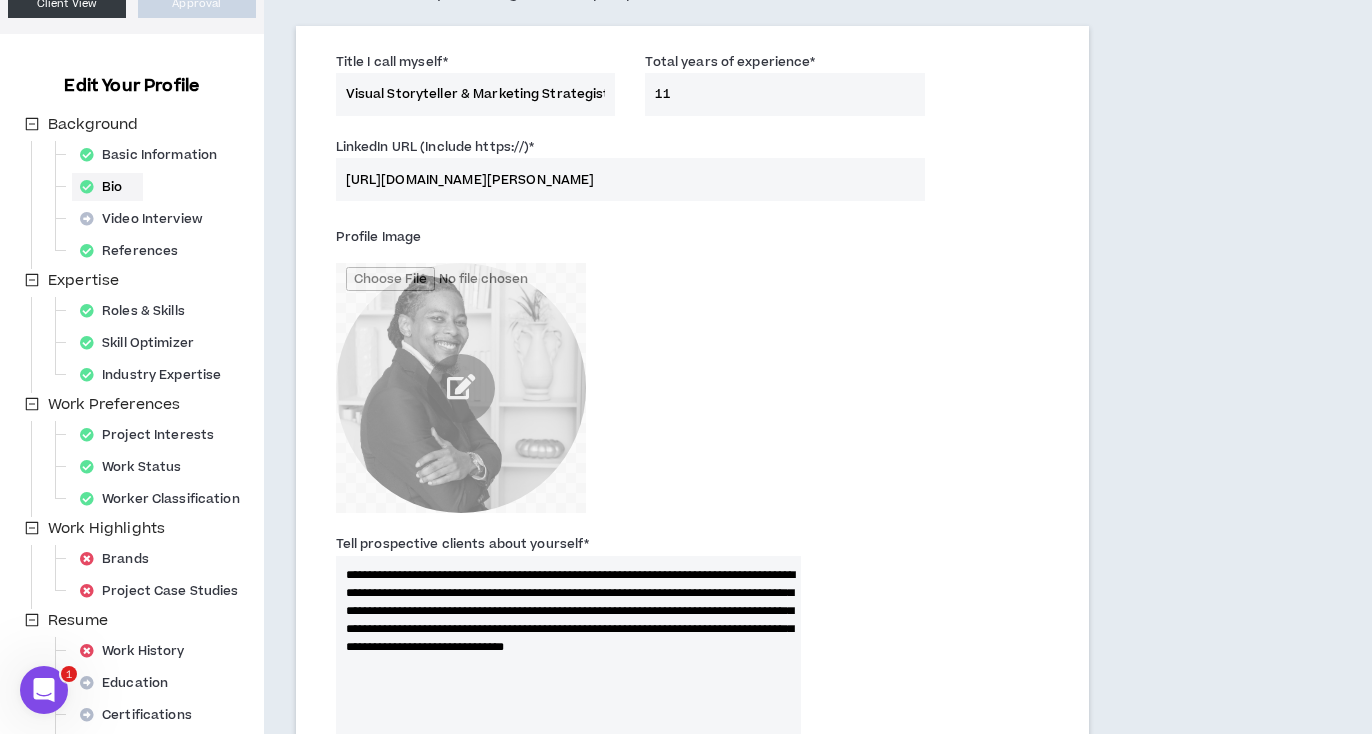 click on "Visual Storyteller & Marketing Strategist" at bounding box center (476, 94) 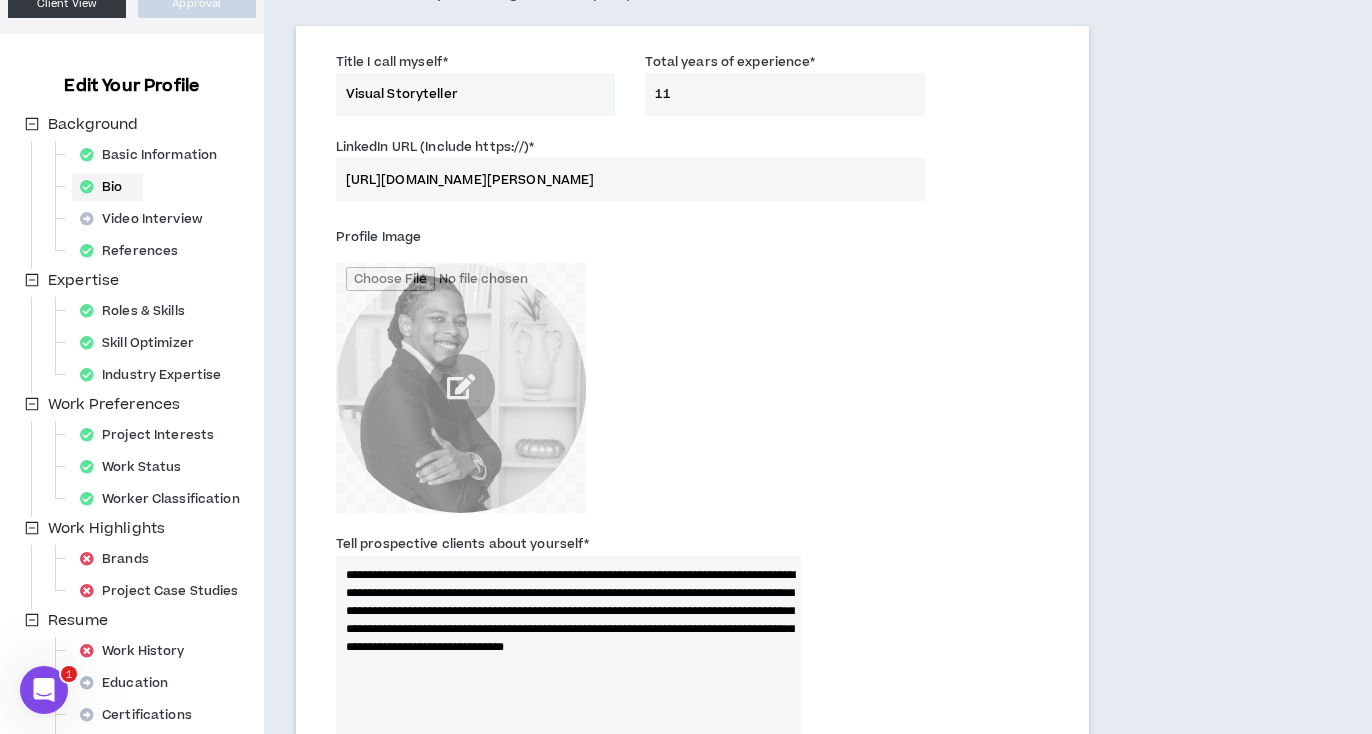 click on "Visual Storyteller" at bounding box center [476, 94] 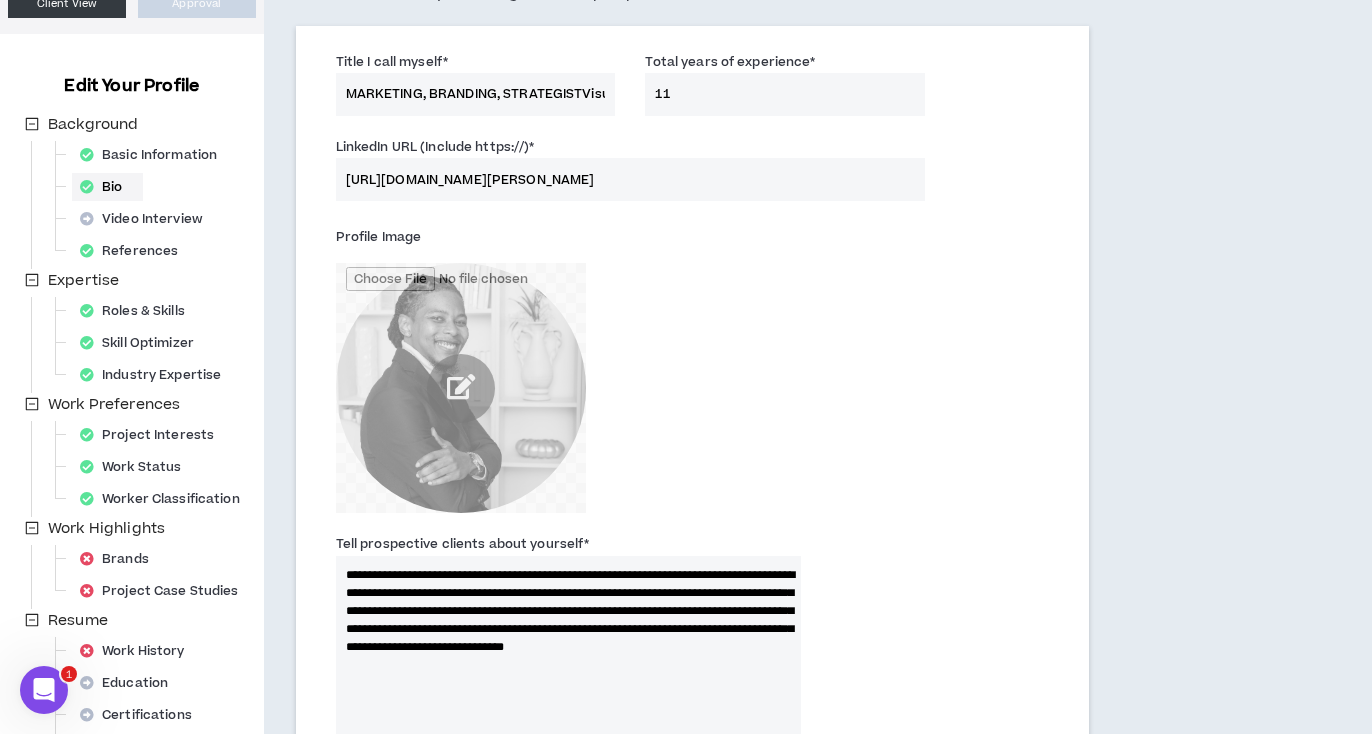 click on "MARKETING, BRANDING, STRATEGISTVisual Storyteller" at bounding box center [476, 94] 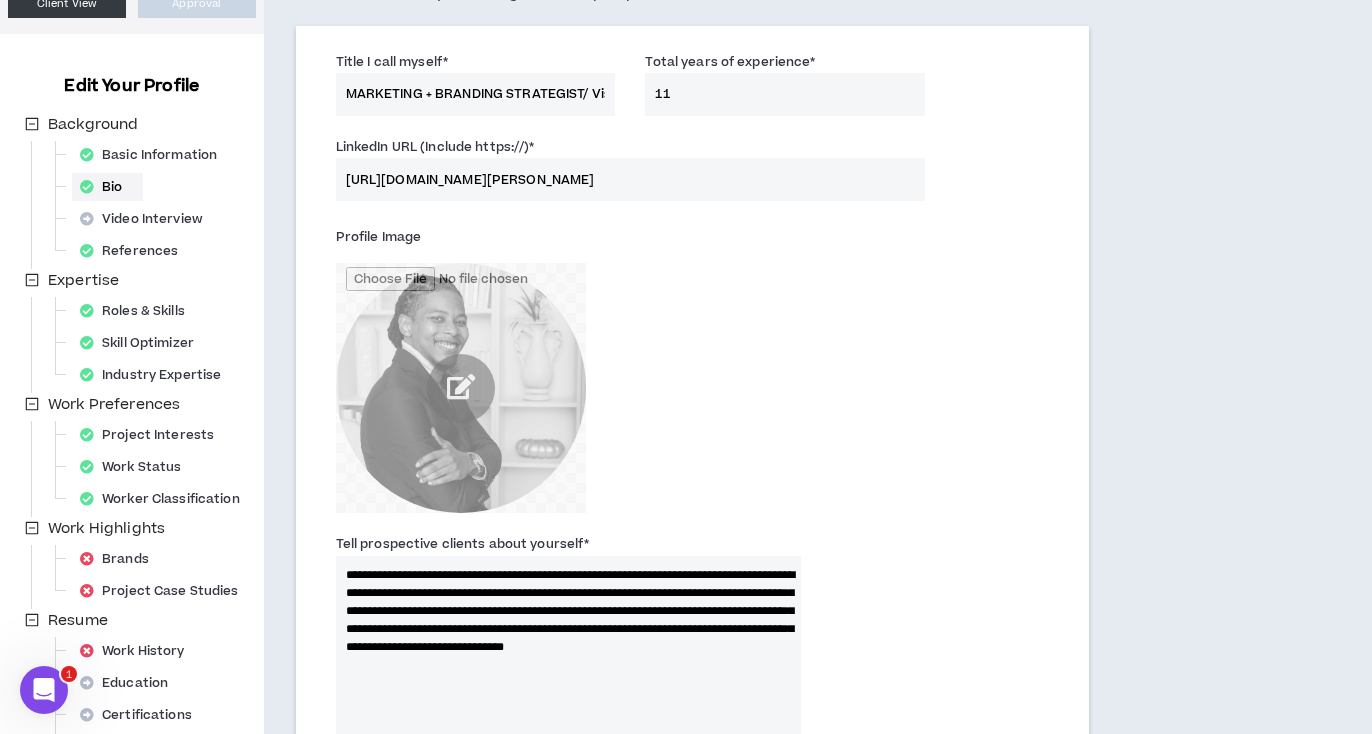 type on "MARKETING + BRANDING STRATEGIST/ Visual Storyteller" 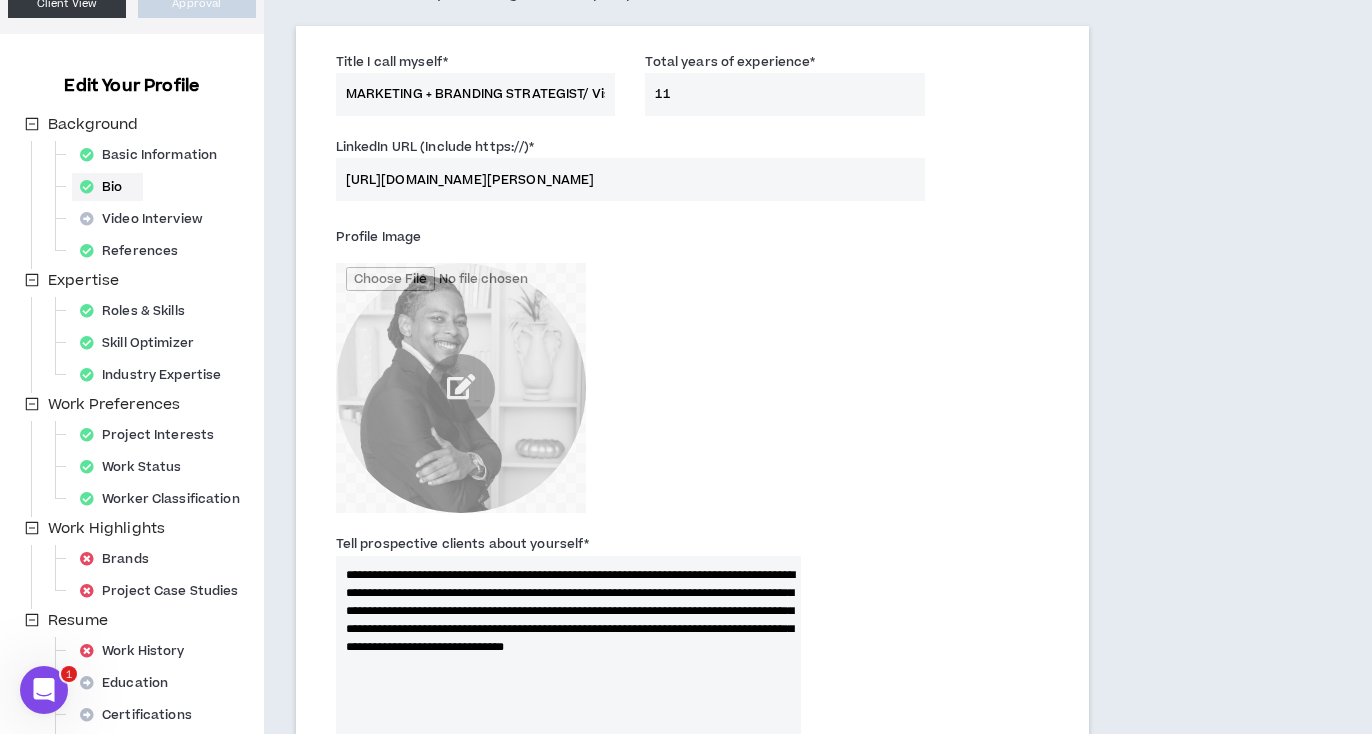 type on "1" 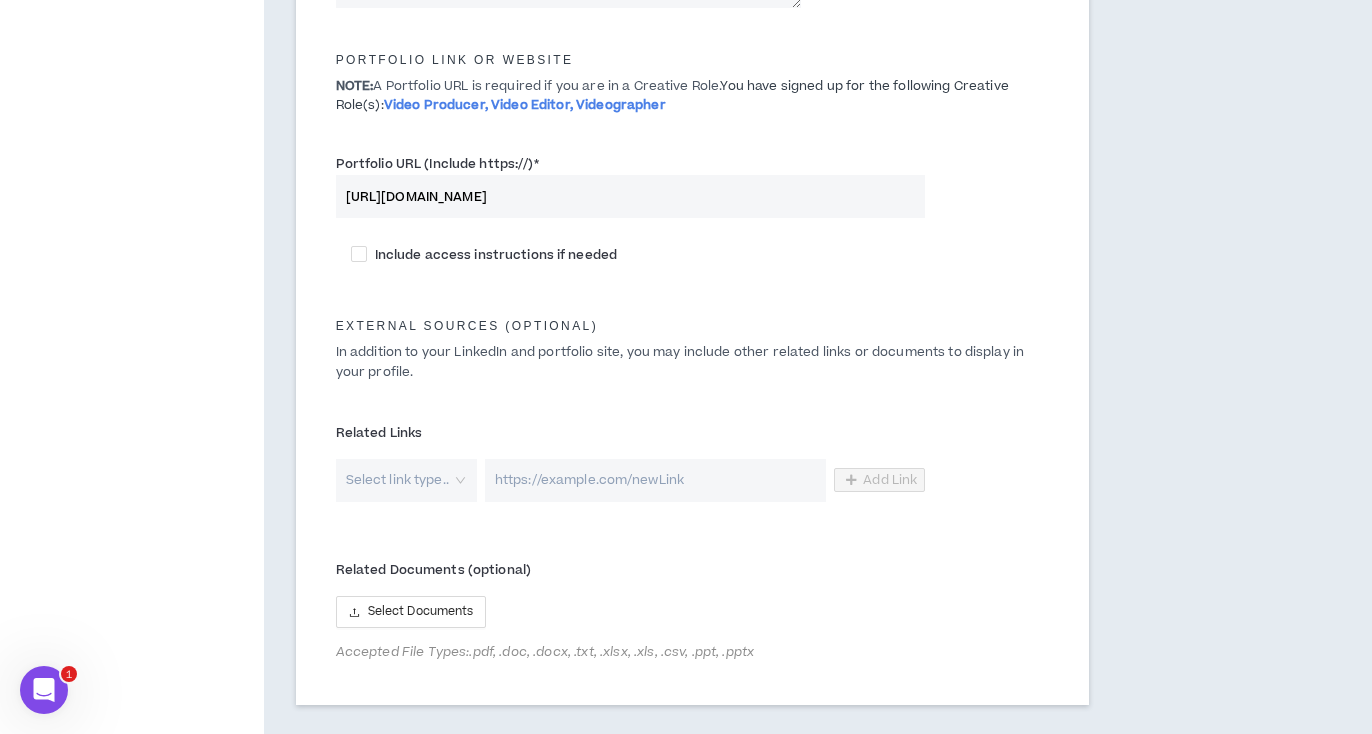 scroll, scrollTop: 977, scrollLeft: 0, axis: vertical 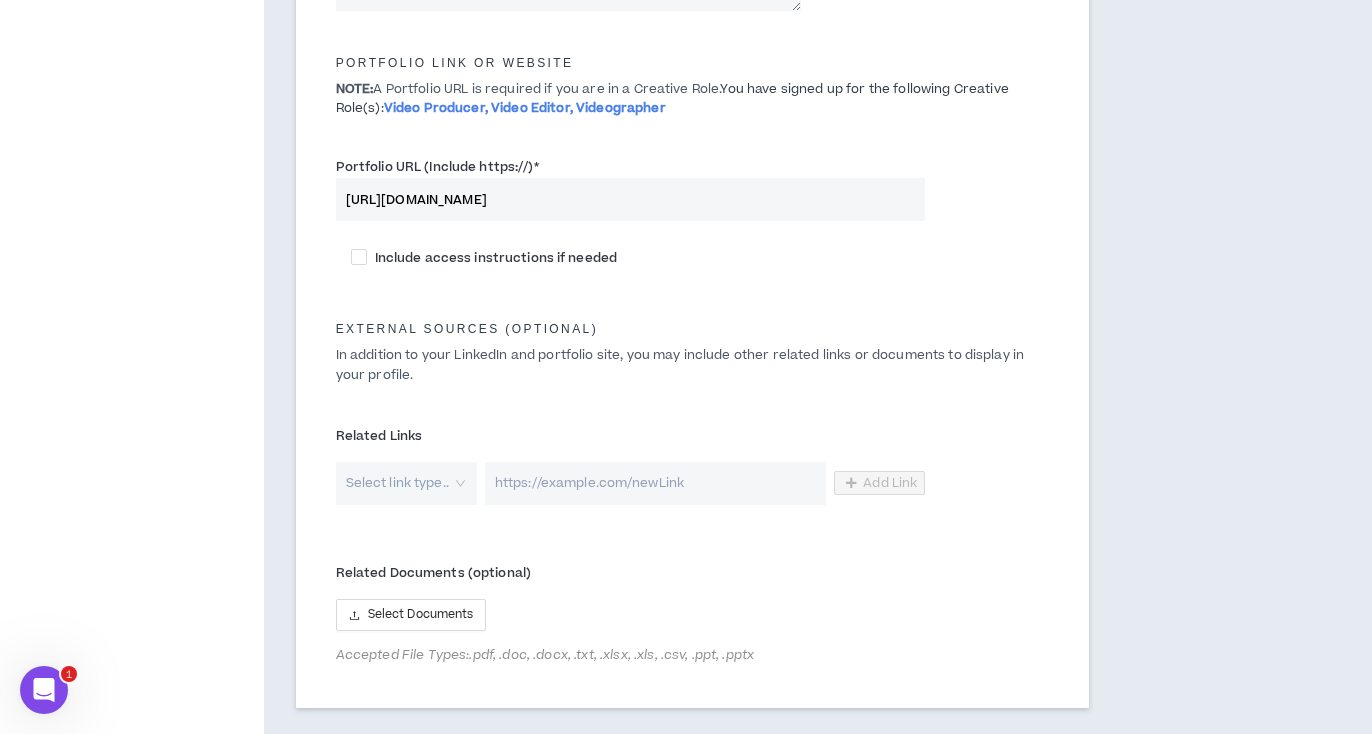 type on "12" 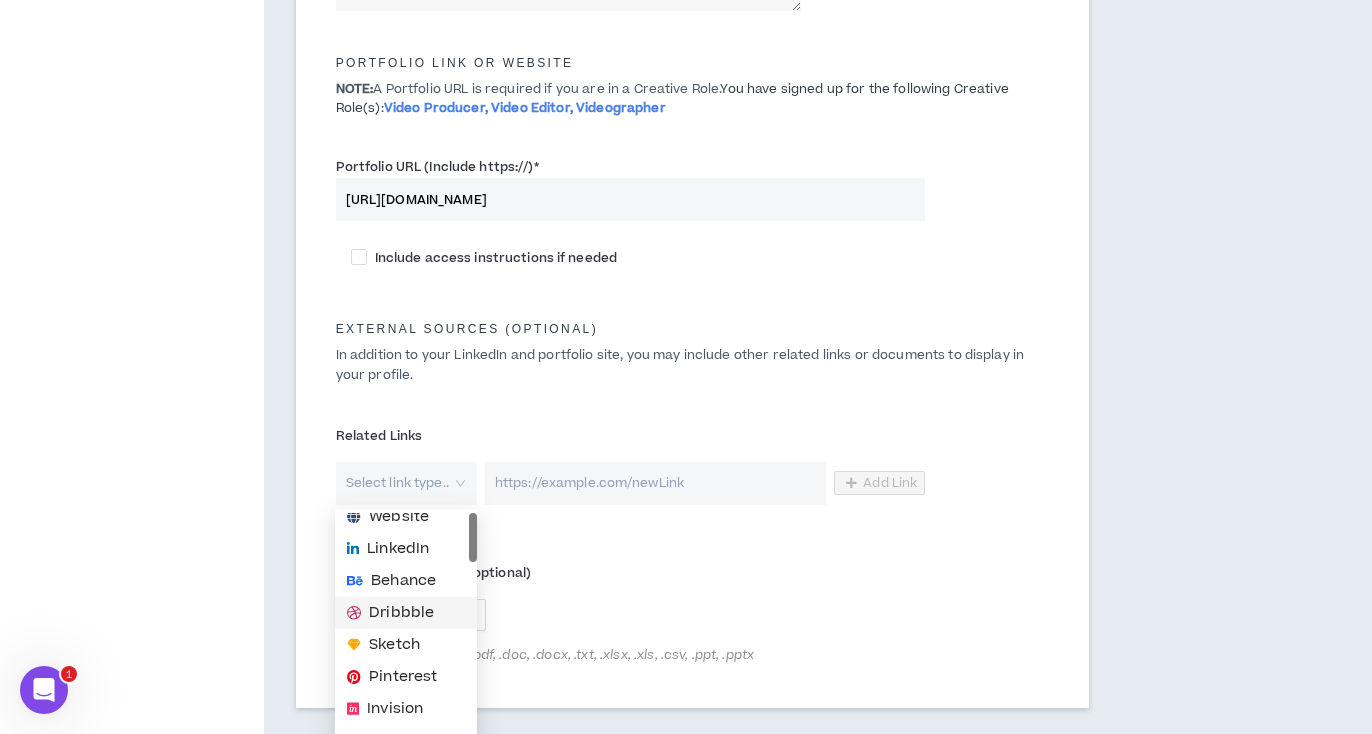 scroll, scrollTop: 0, scrollLeft: 0, axis: both 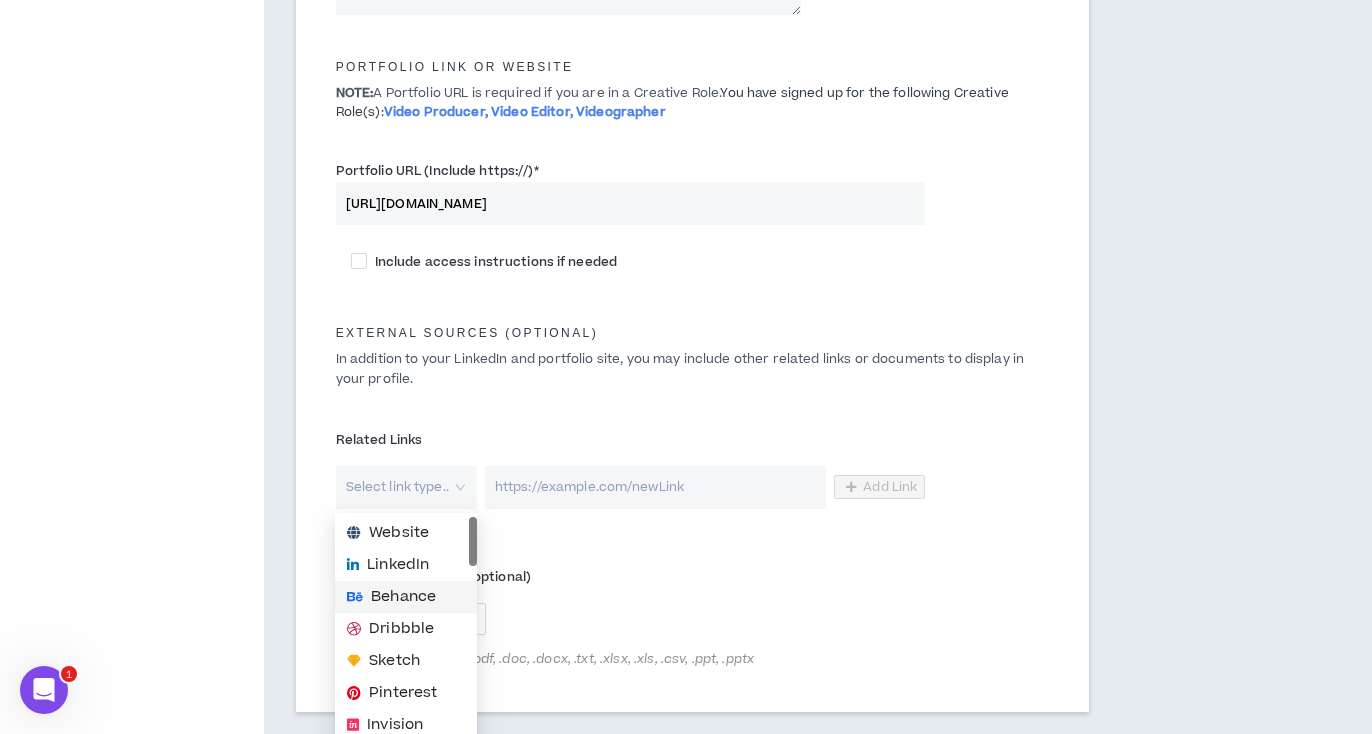 click on "Related Links Select link type.. Add Link" at bounding box center [693, 469] 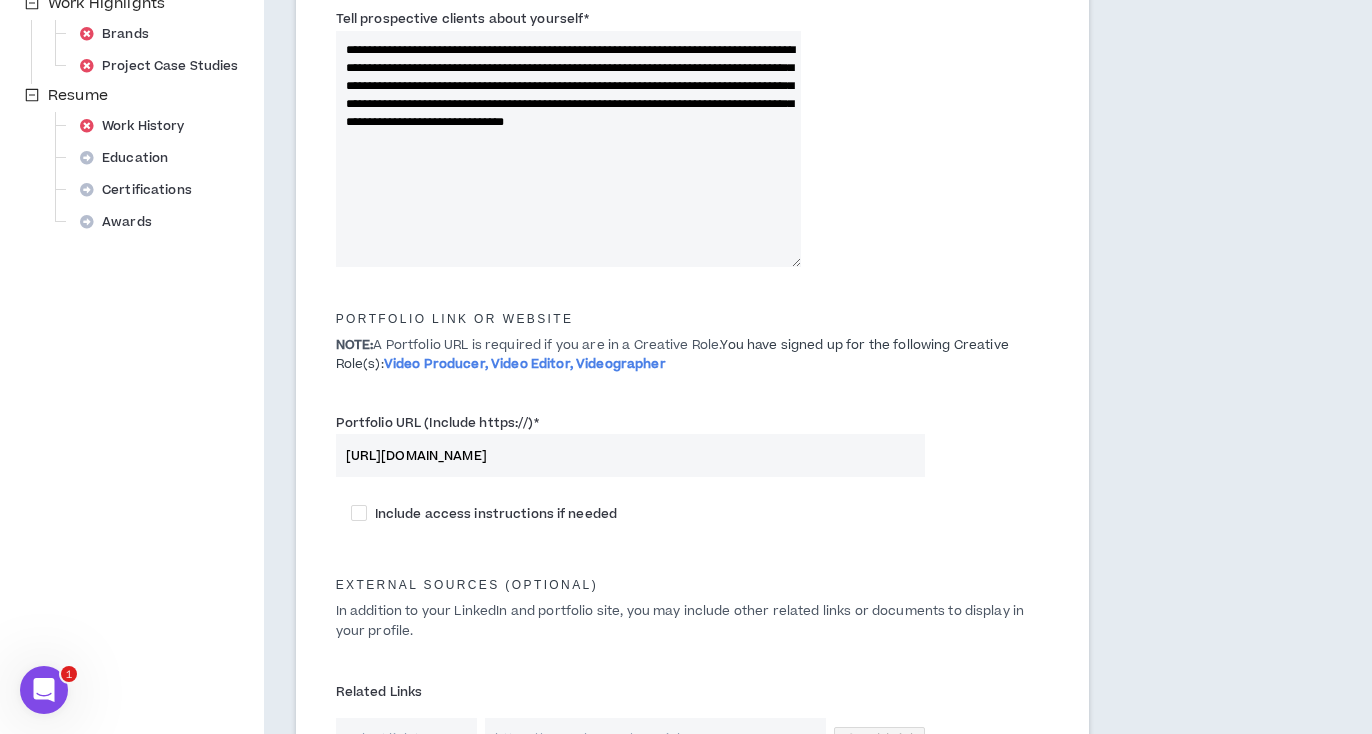 scroll, scrollTop: 1105, scrollLeft: 0, axis: vertical 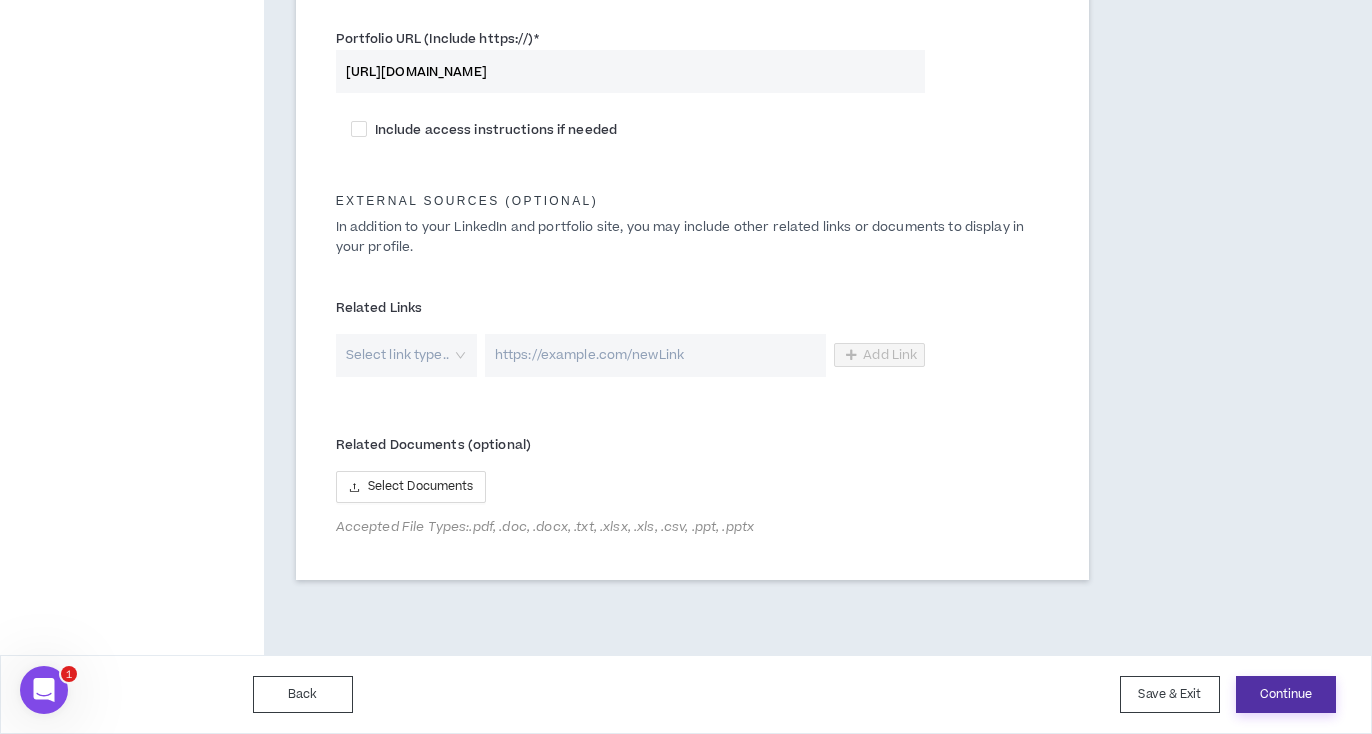 click on "Continue" at bounding box center [1286, 694] 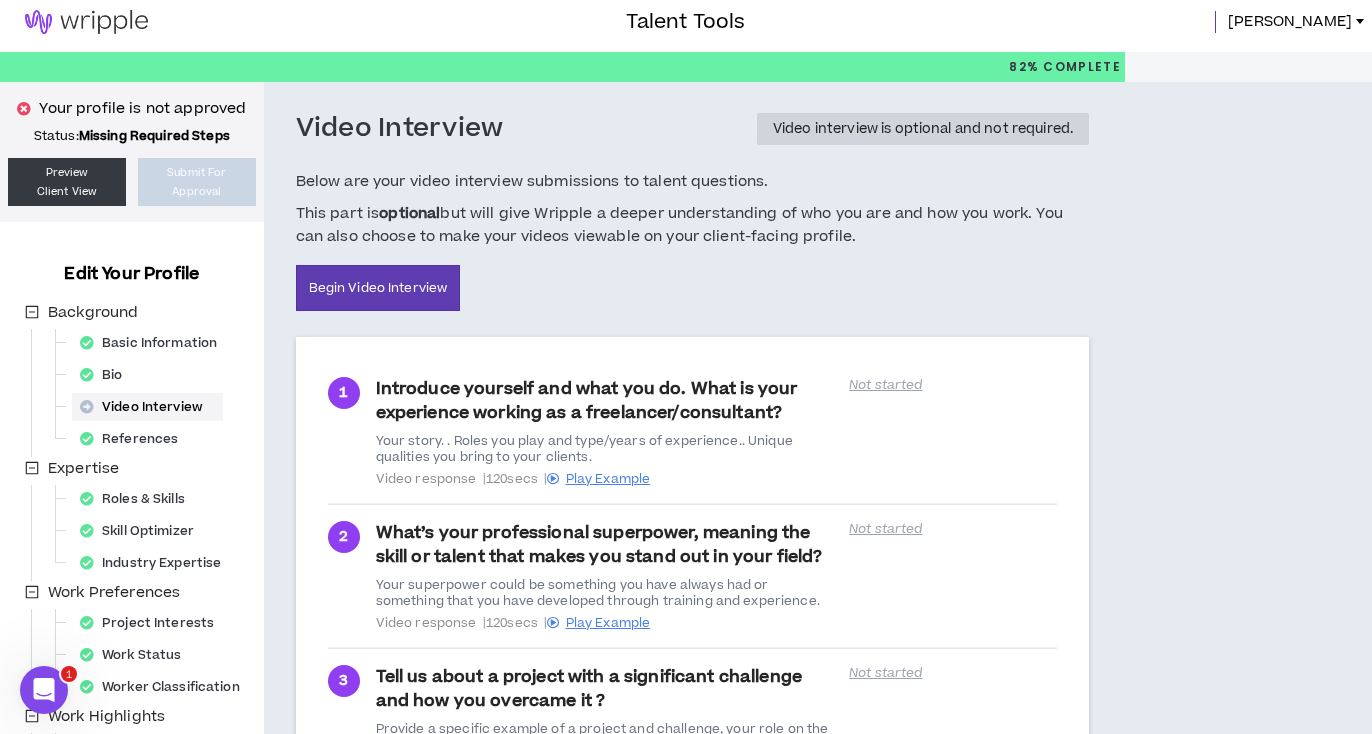 scroll, scrollTop: 0, scrollLeft: 0, axis: both 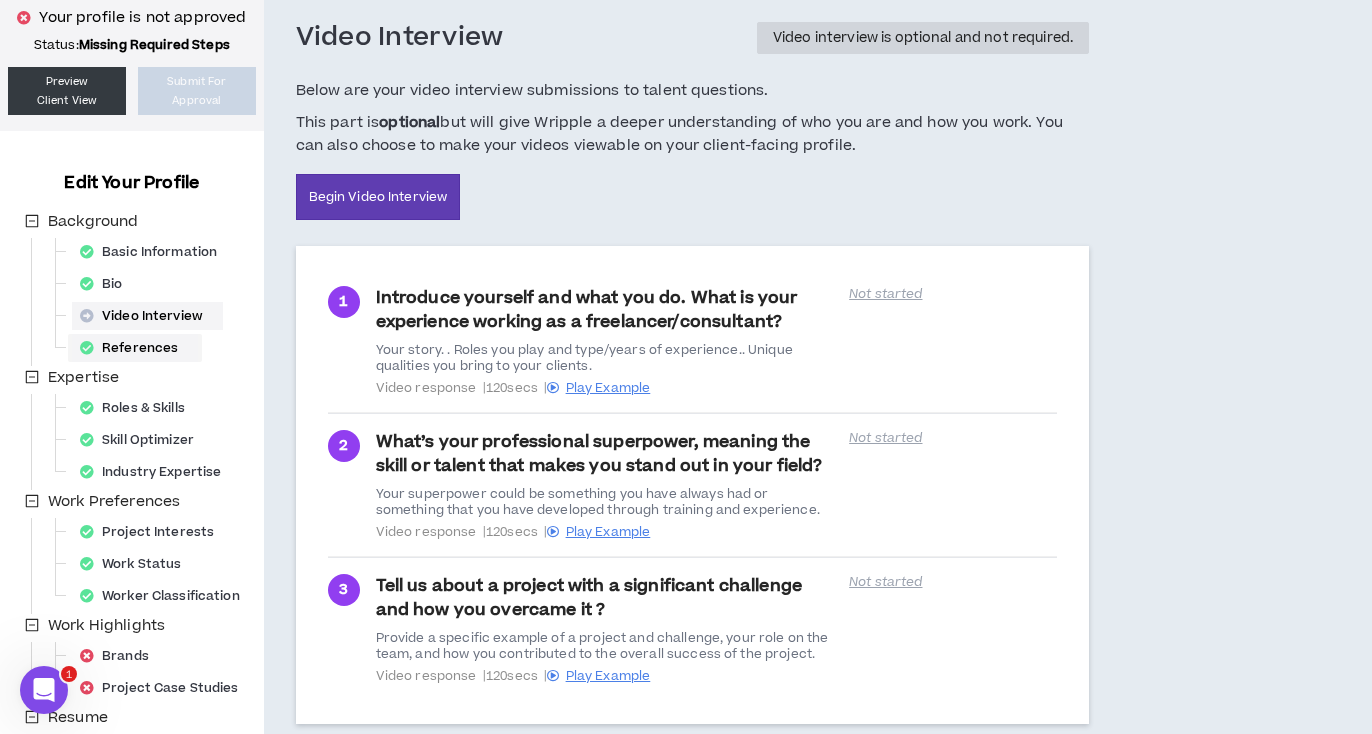 click on "References" at bounding box center [135, 348] 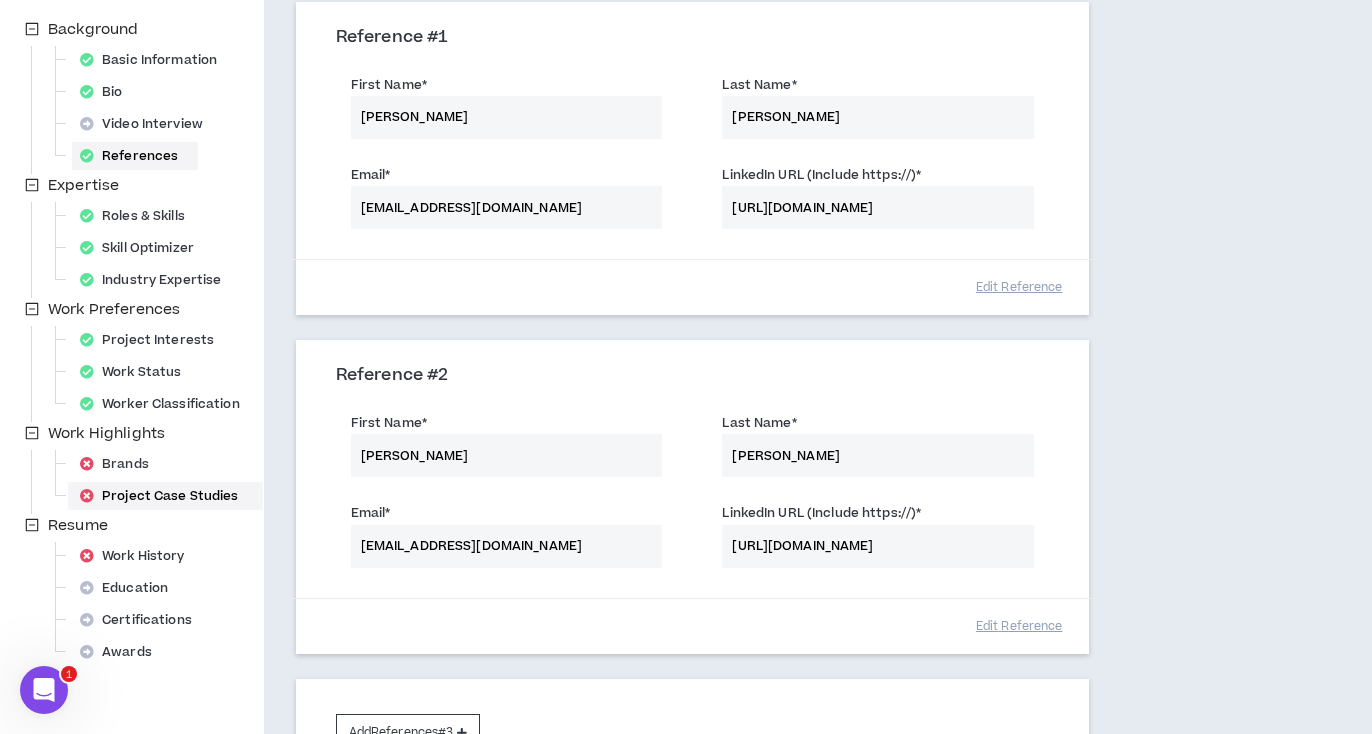 scroll, scrollTop: 290, scrollLeft: 0, axis: vertical 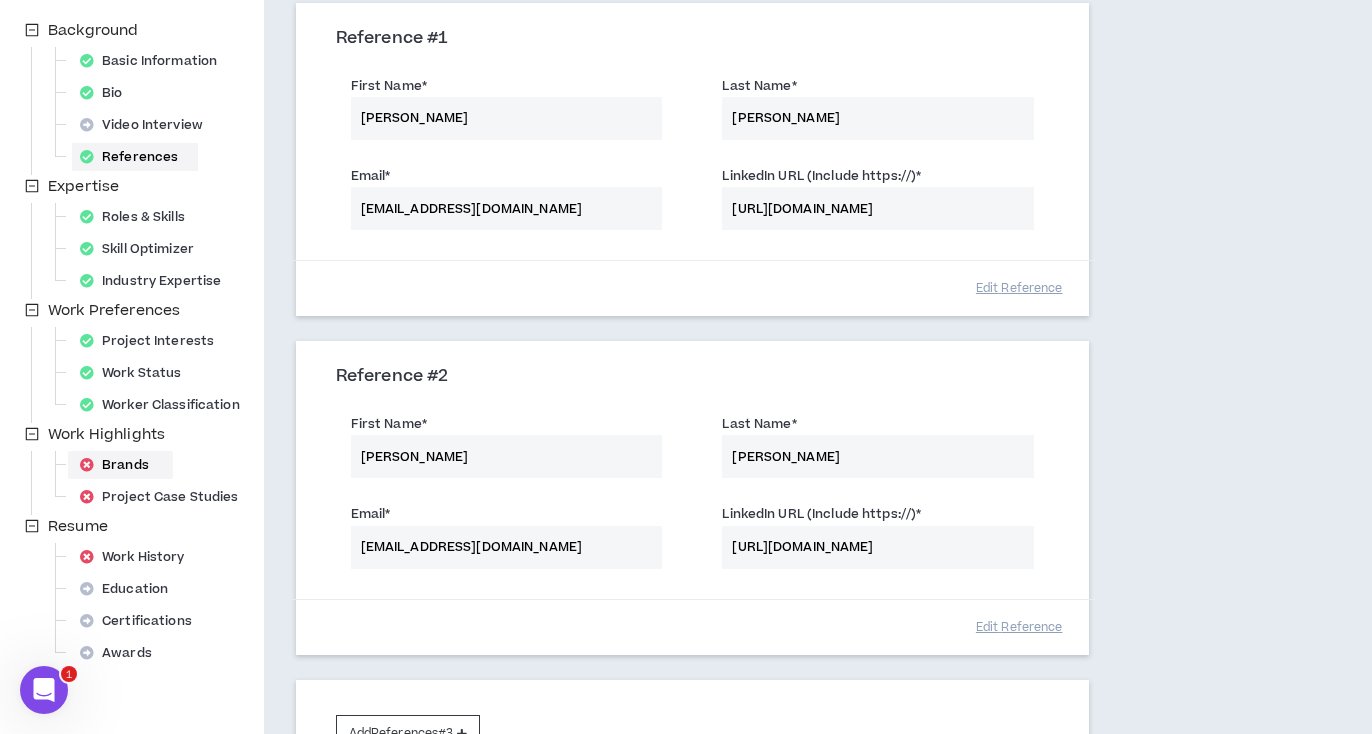 click on "Brands" at bounding box center [120, 465] 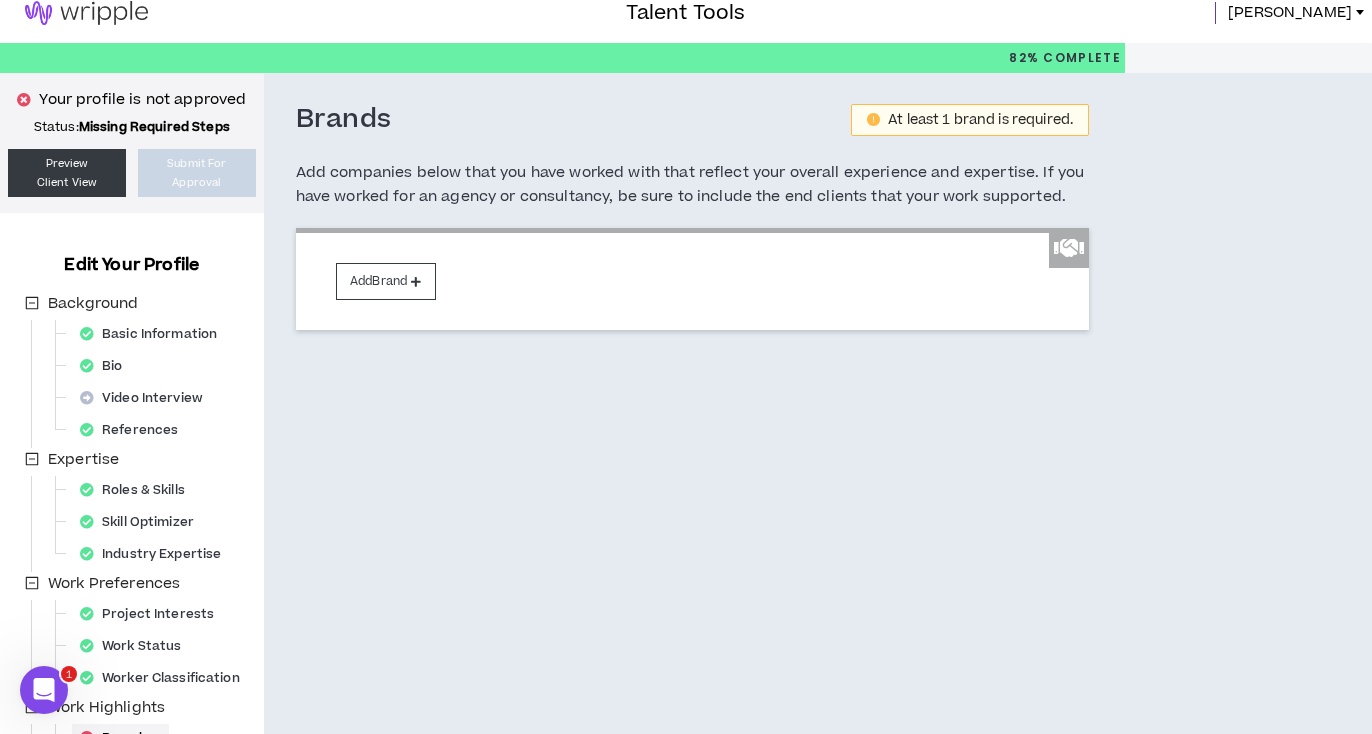 scroll, scrollTop: 0, scrollLeft: 0, axis: both 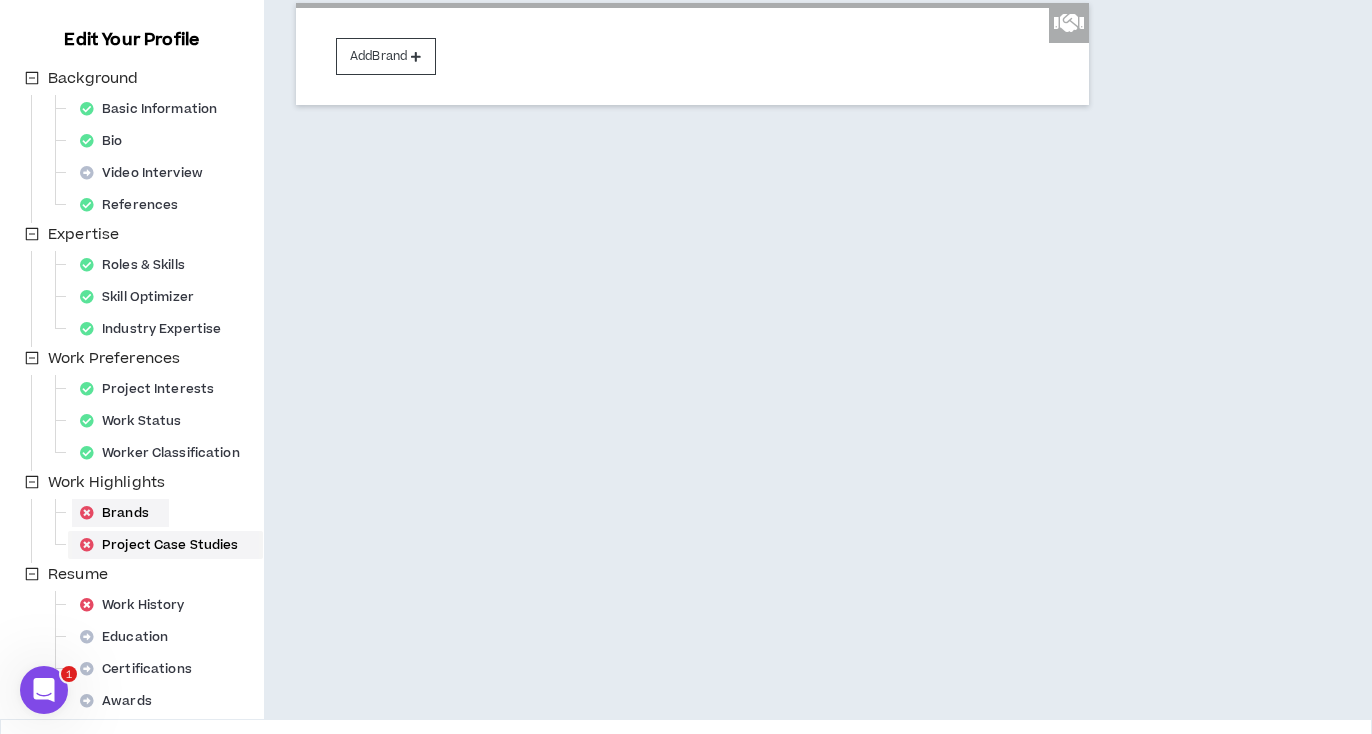 click on "Project Case Studies" at bounding box center (165, 545) 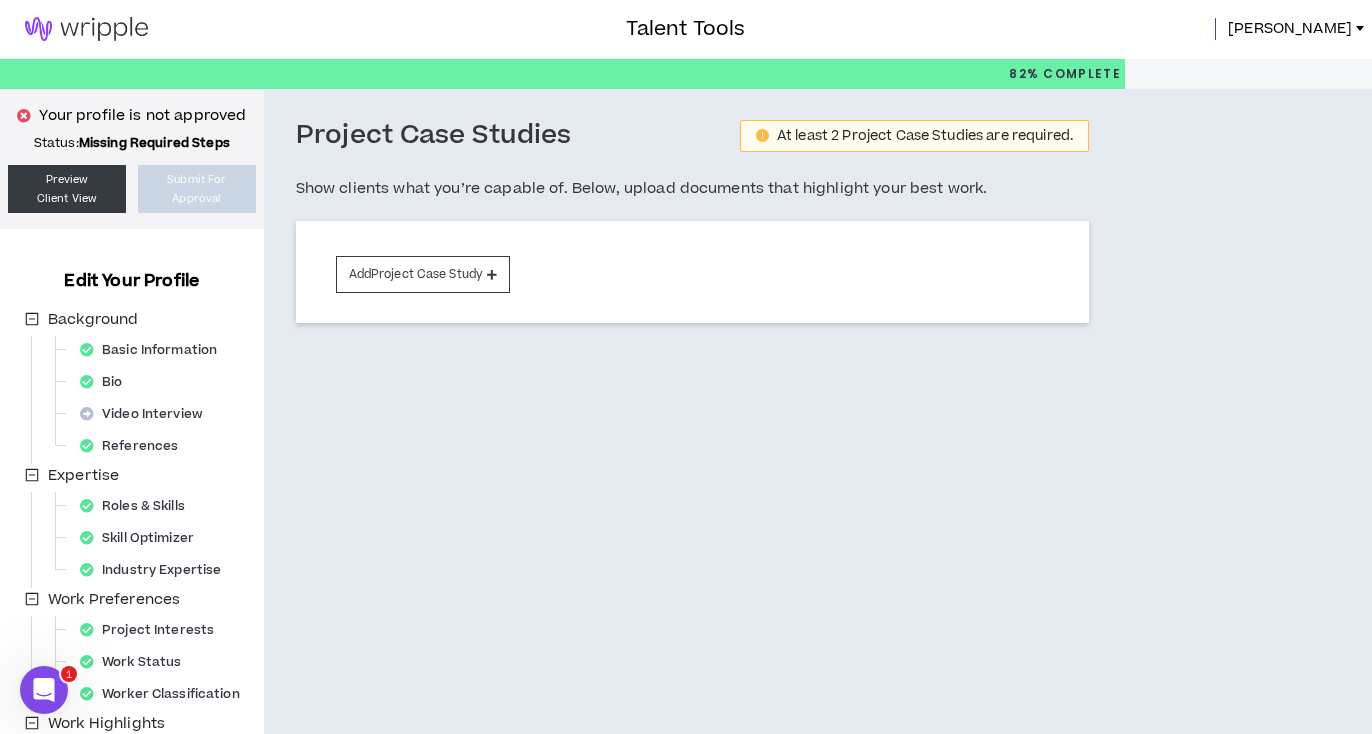 scroll, scrollTop: 0, scrollLeft: 0, axis: both 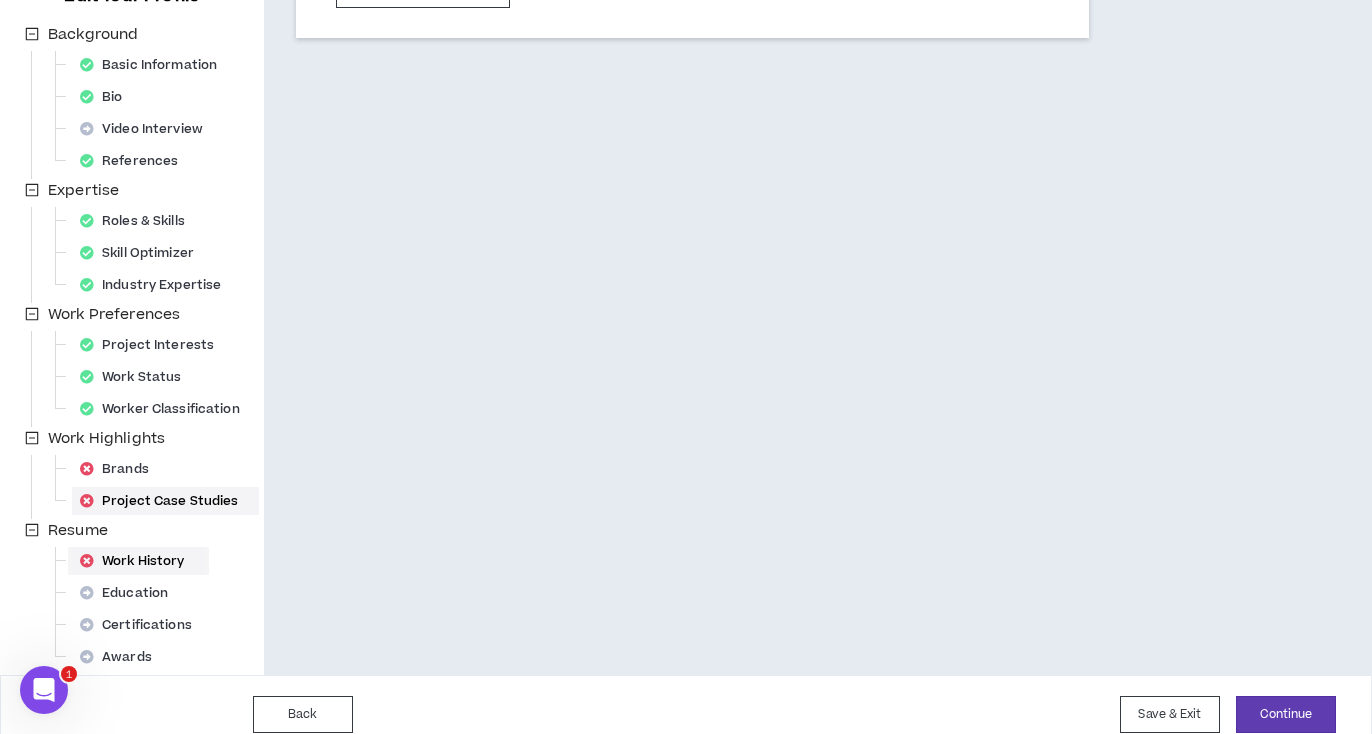 click on "Work History" at bounding box center (138, 561) 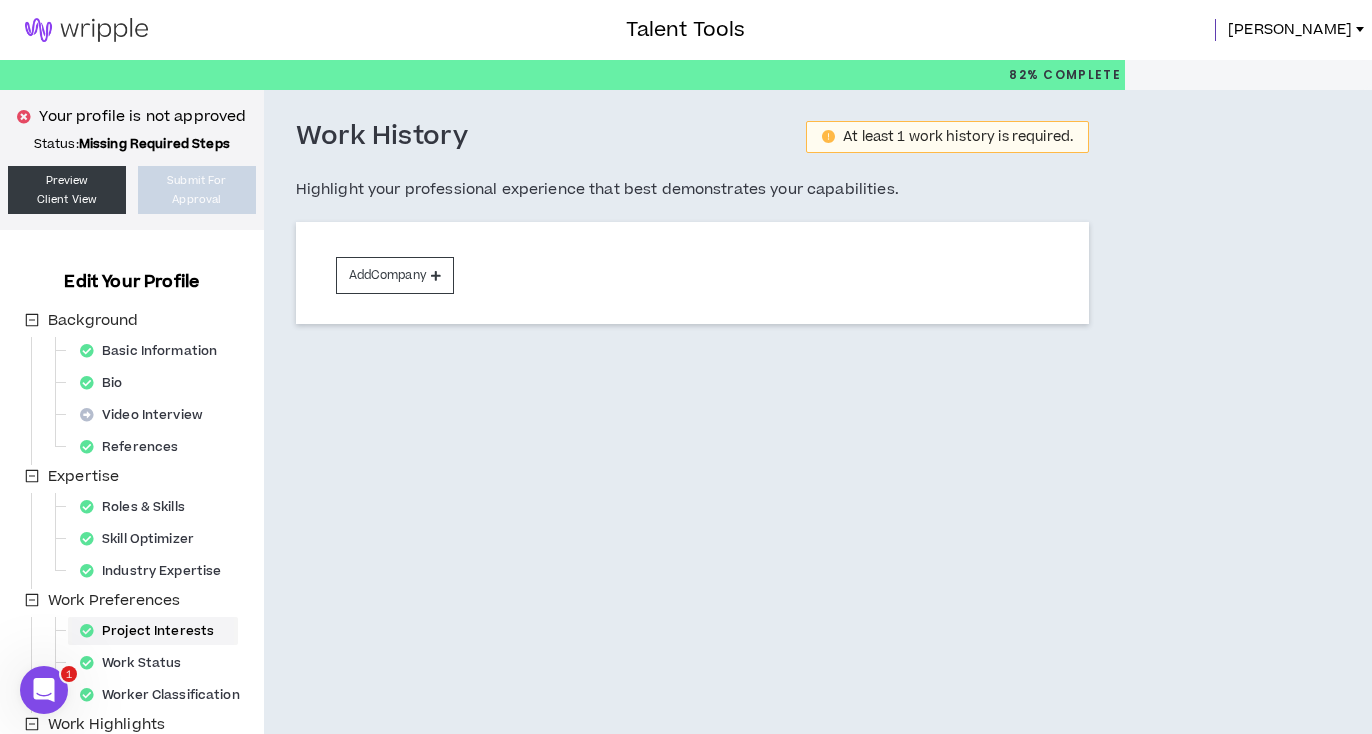 scroll, scrollTop: 306, scrollLeft: 0, axis: vertical 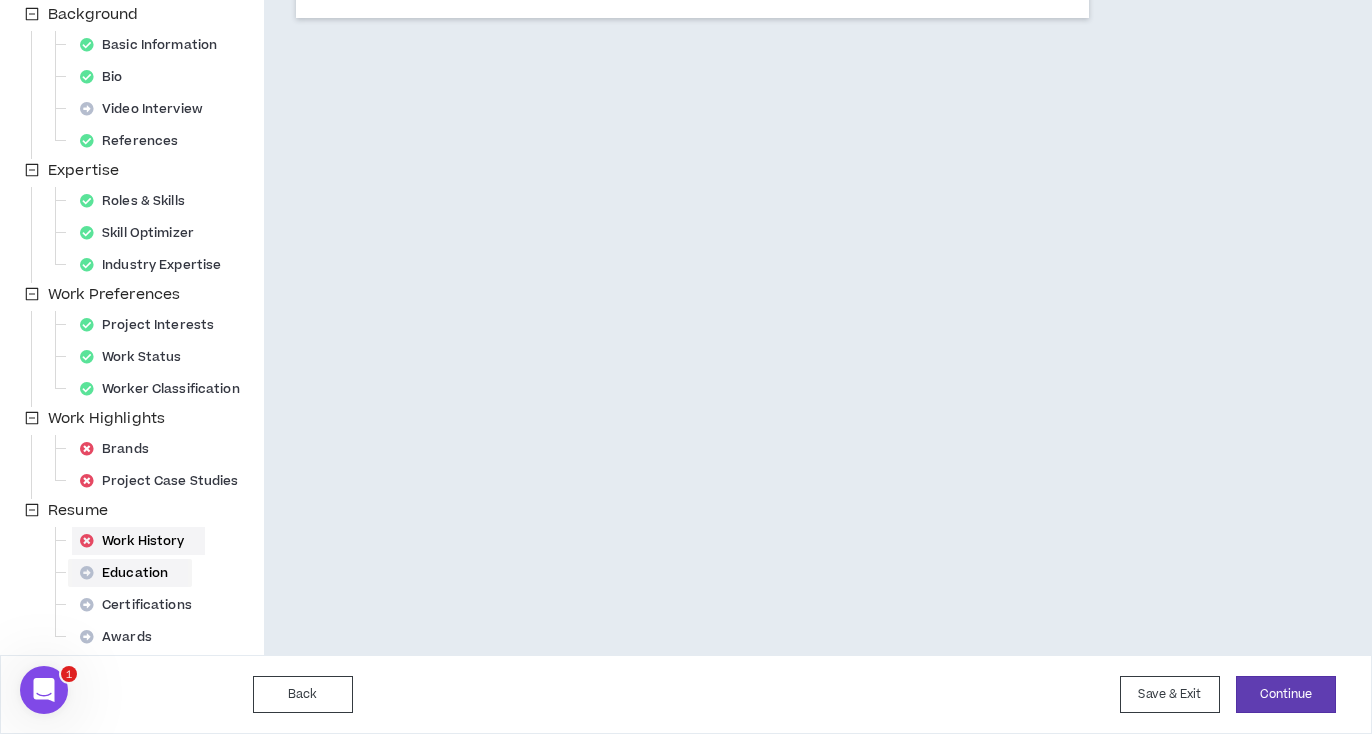 click on "Education" at bounding box center (130, 573) 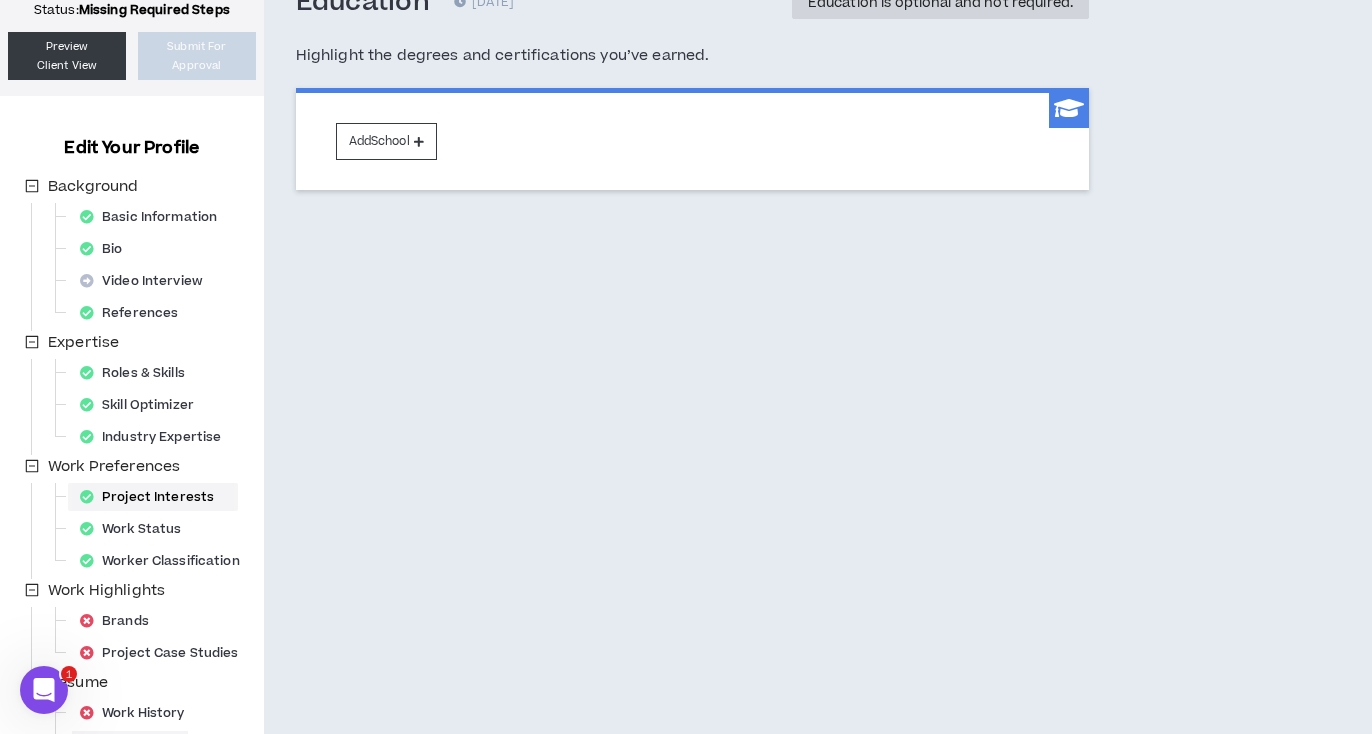 scroll, scrollTop: 214, scrollLeft: 0, axis: vertical 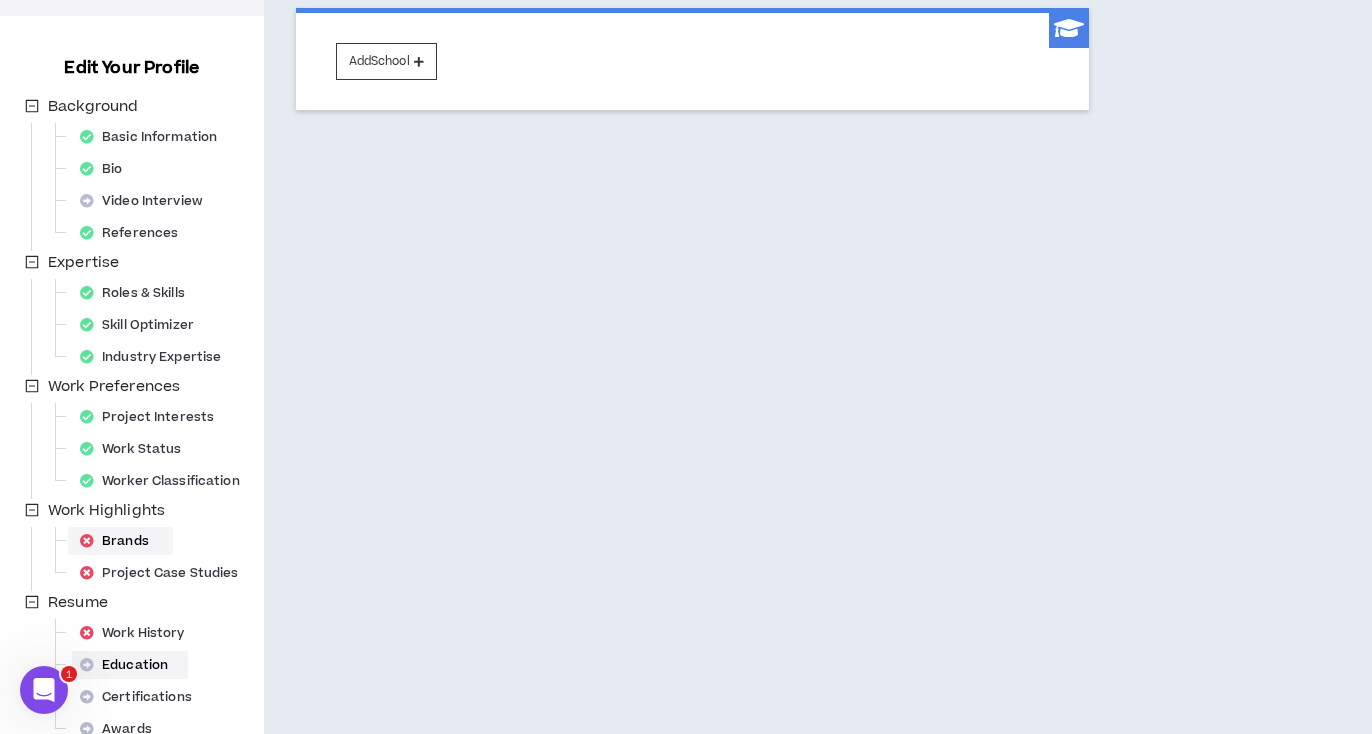 click on "Brands" at bounding box center (120, 541) 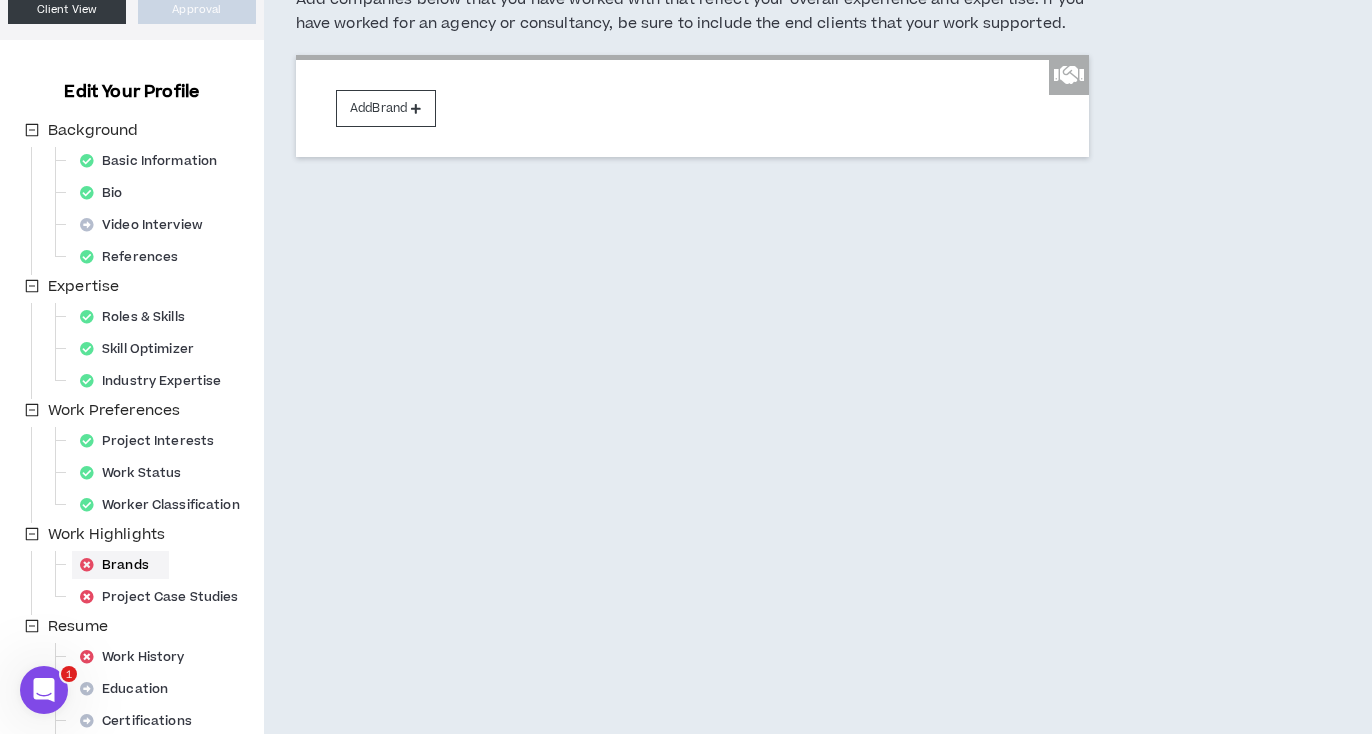scroll, scrollTop: 189, scrollLeft: 0, axis: vertical 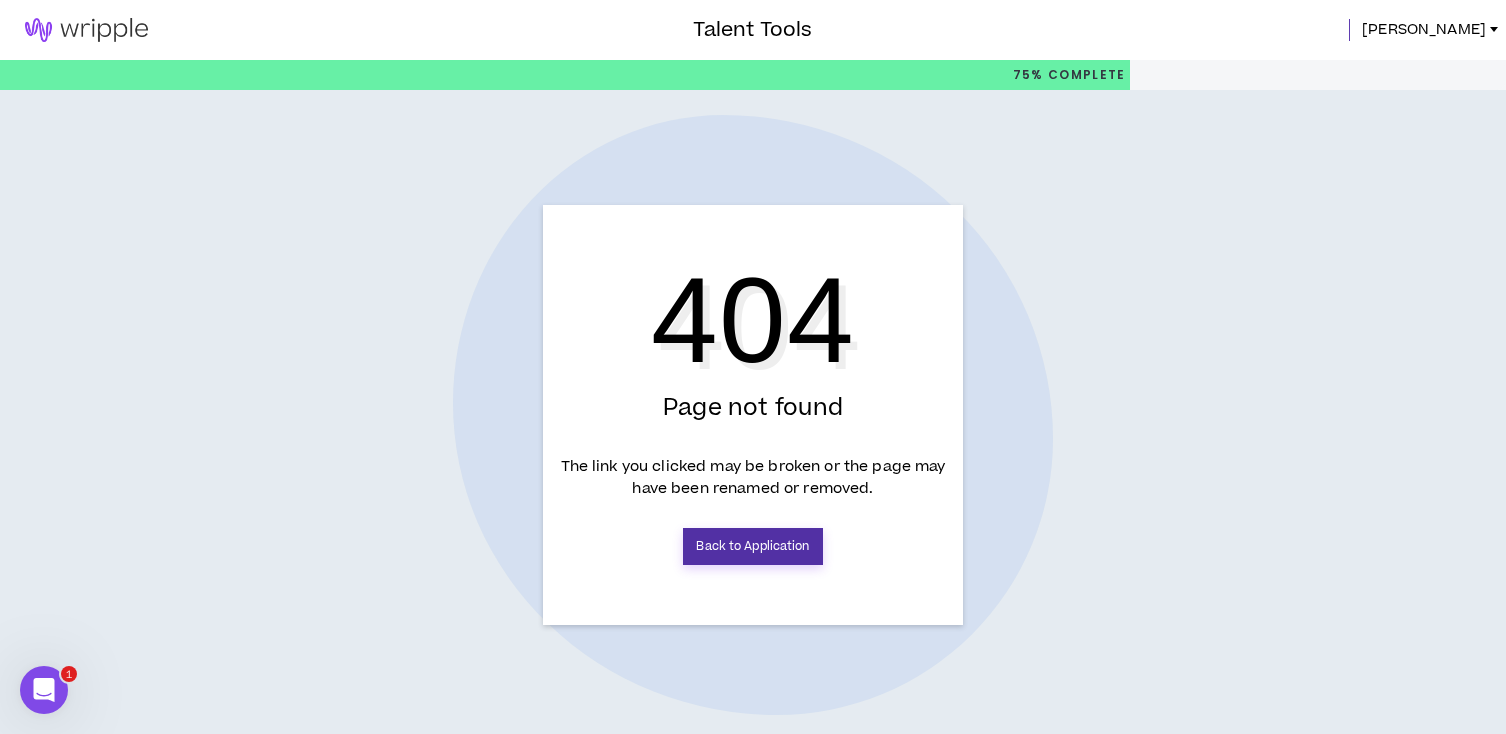 click on "Back to Application" at bounding box center [752, 546] 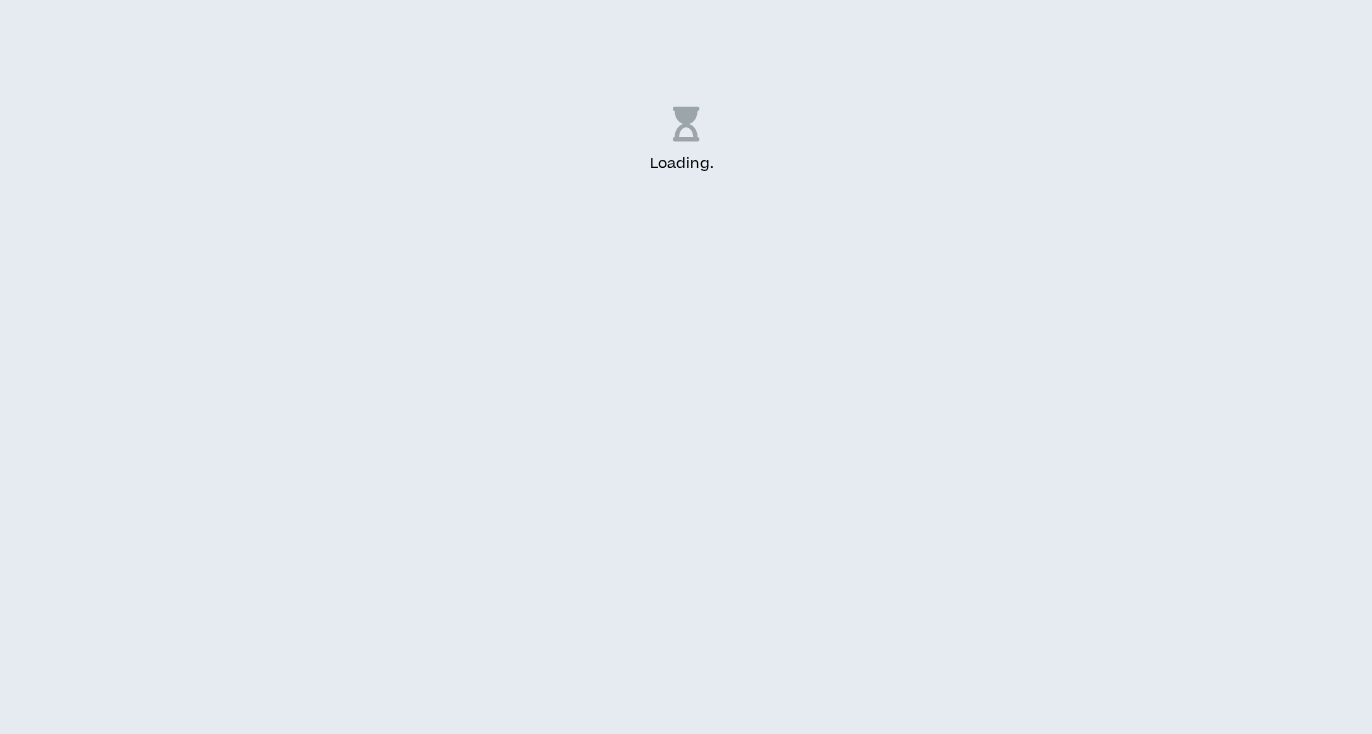scroll, scrollTop: 0, scrollLeft: 0, axis: both 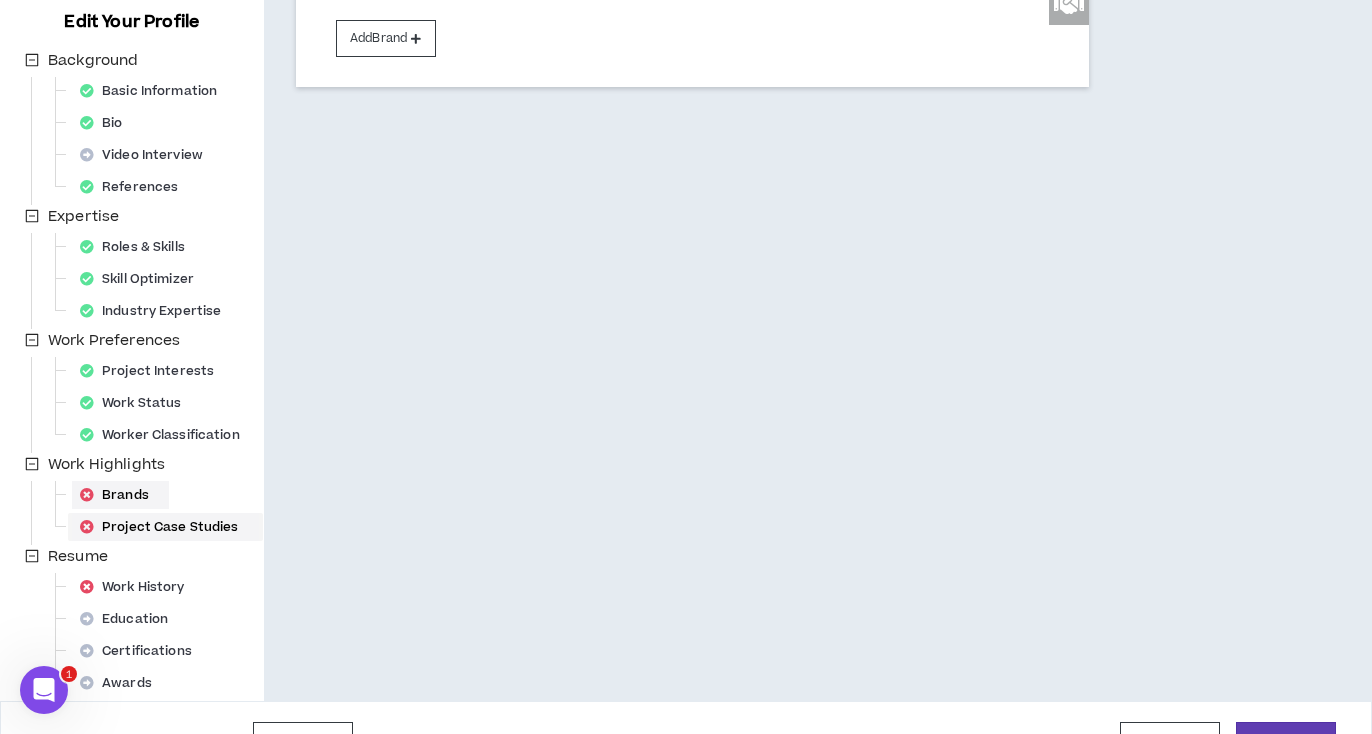 click on "Project Case Studies" at bounding box center [165, 527] 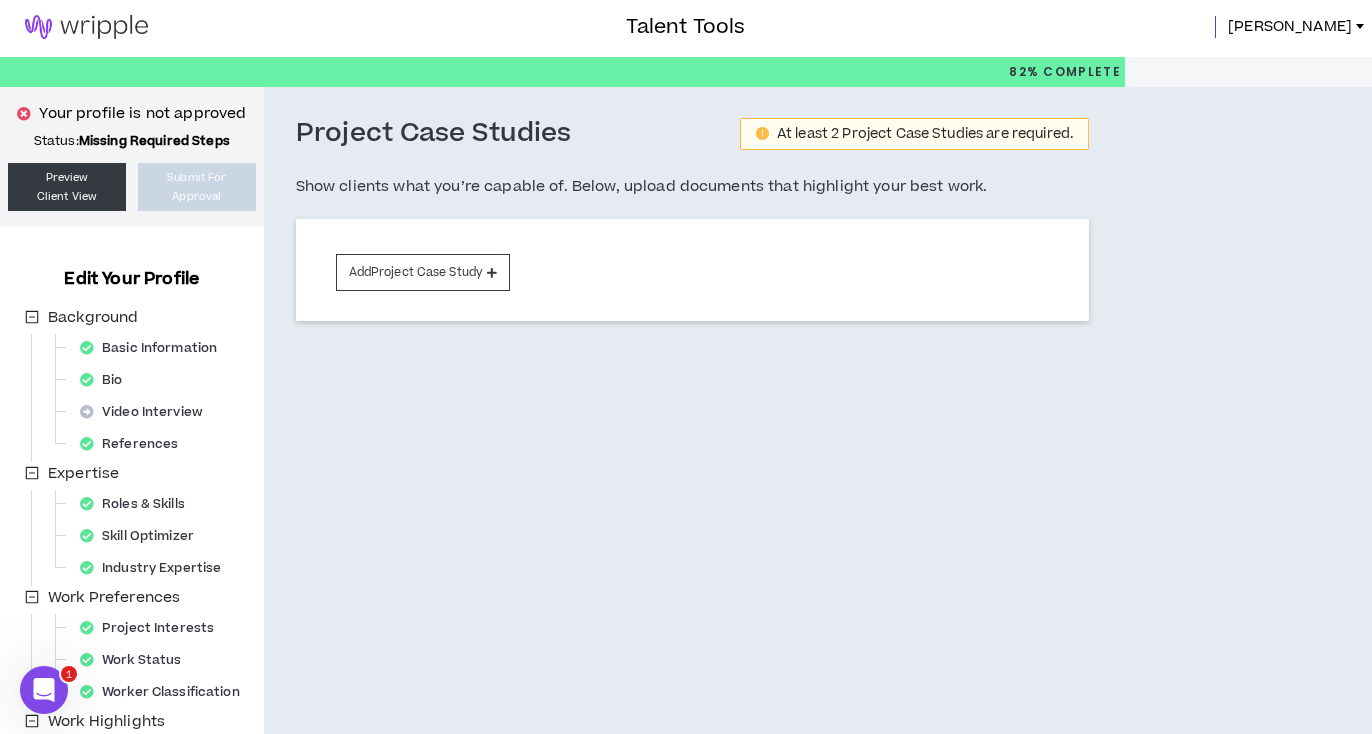 scroll, scrollTop: 0, scrollLeft: 0, axis: both 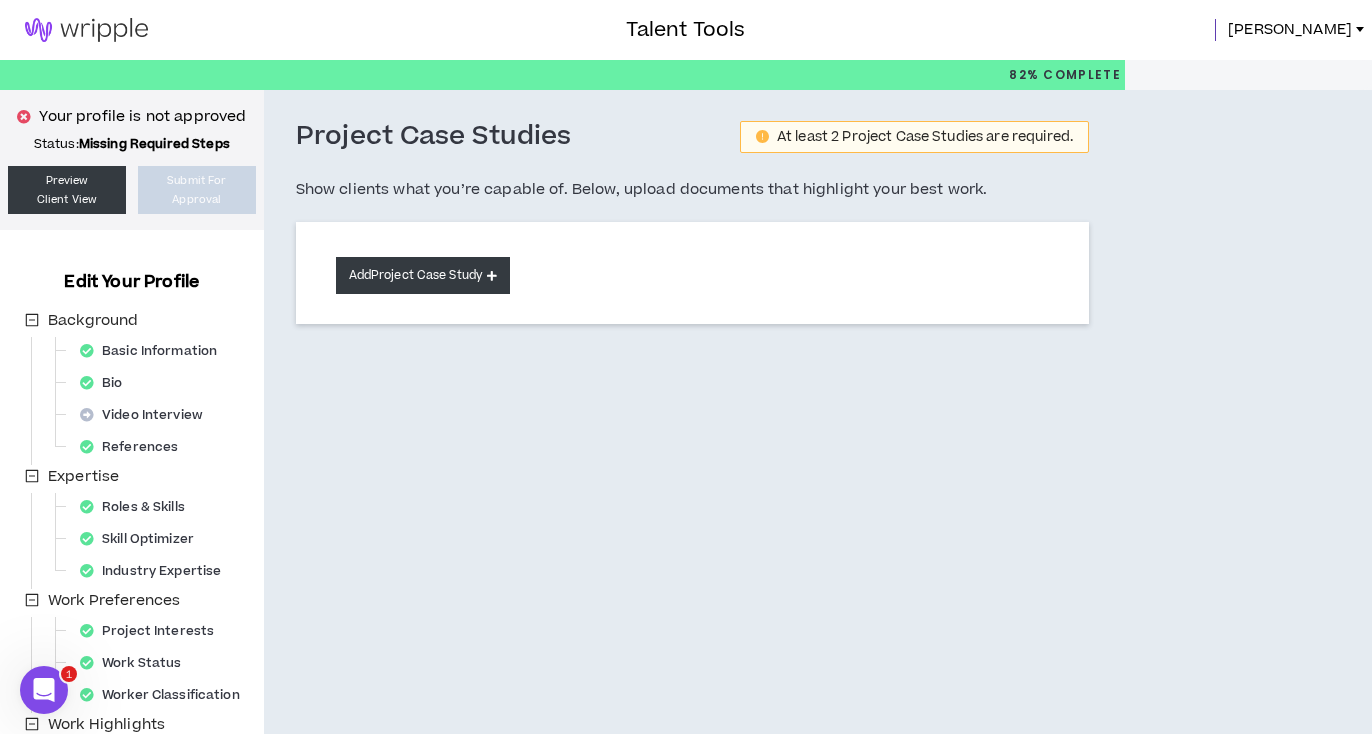click at bounding box center (492, 275) 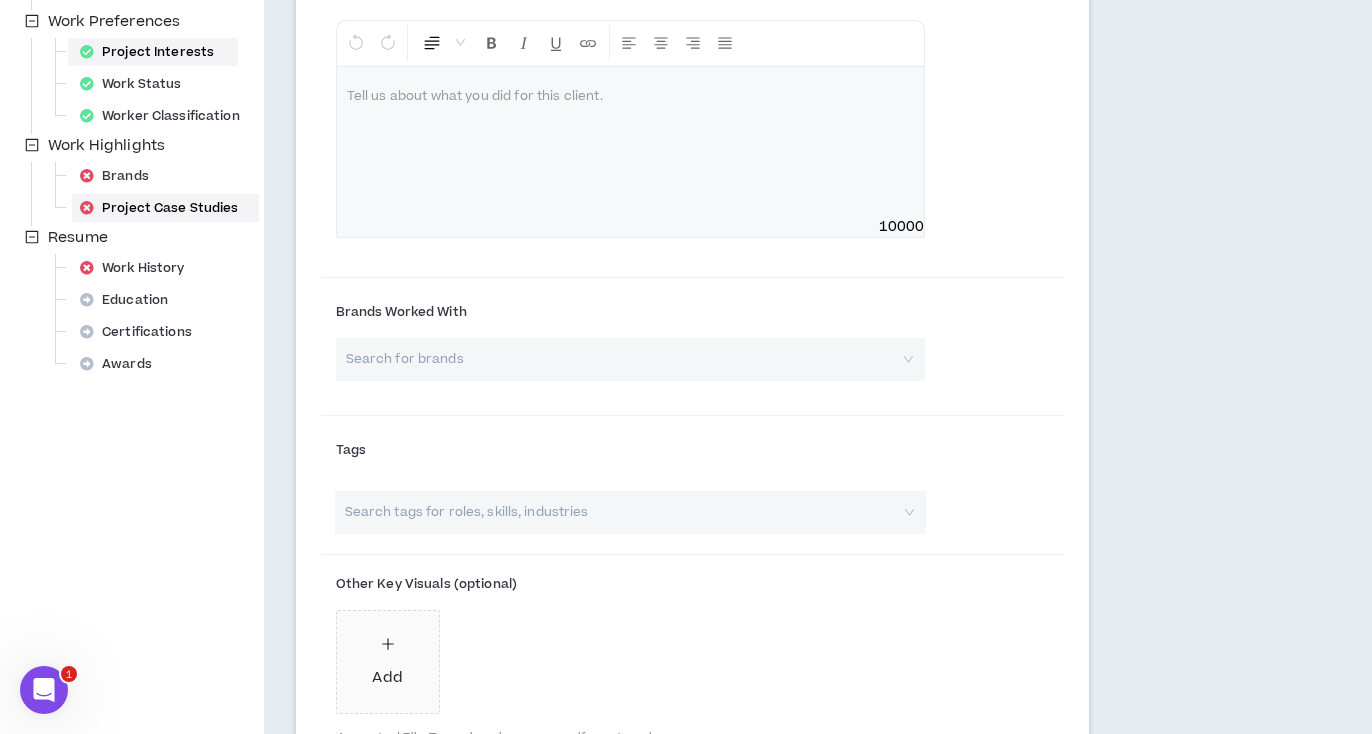 scroll, scrollTop: 675, scrollLeft: 0, axis: vertical 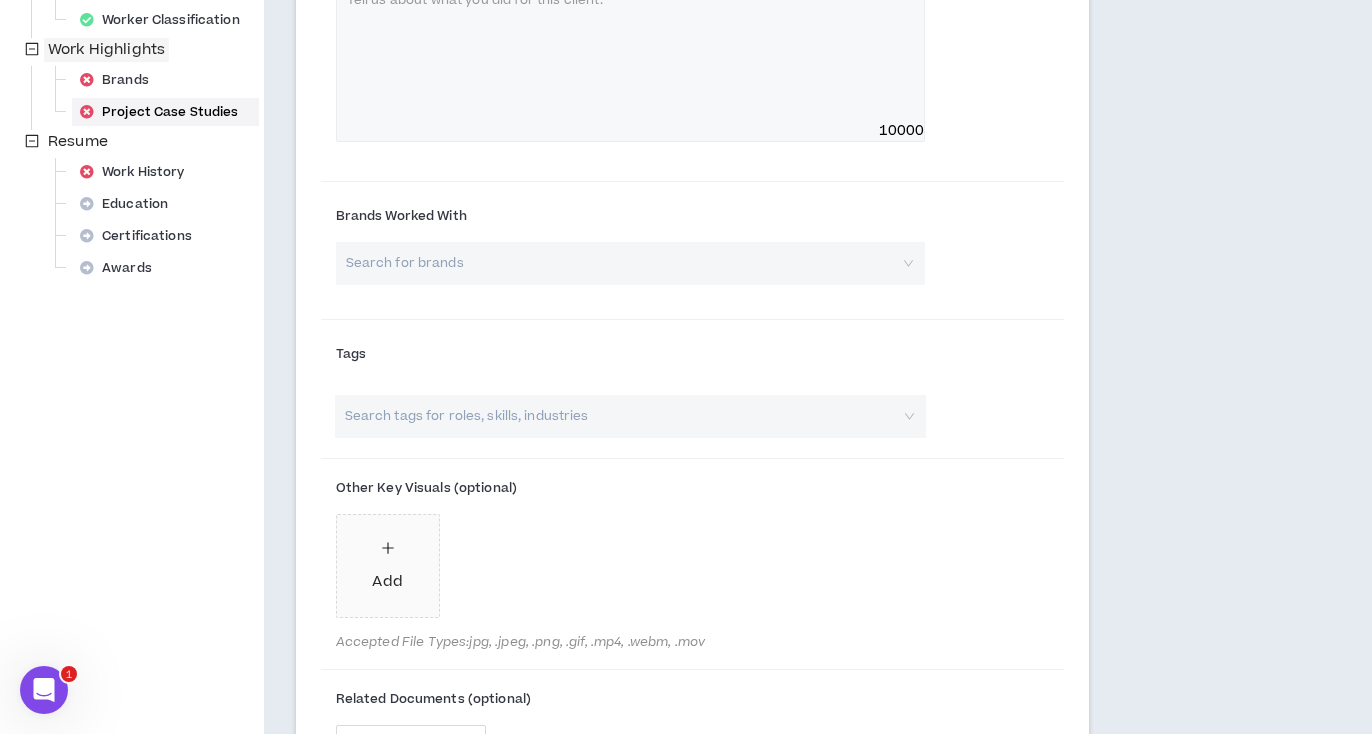 click on "Work Highlights" at bounding box center (106, 49) 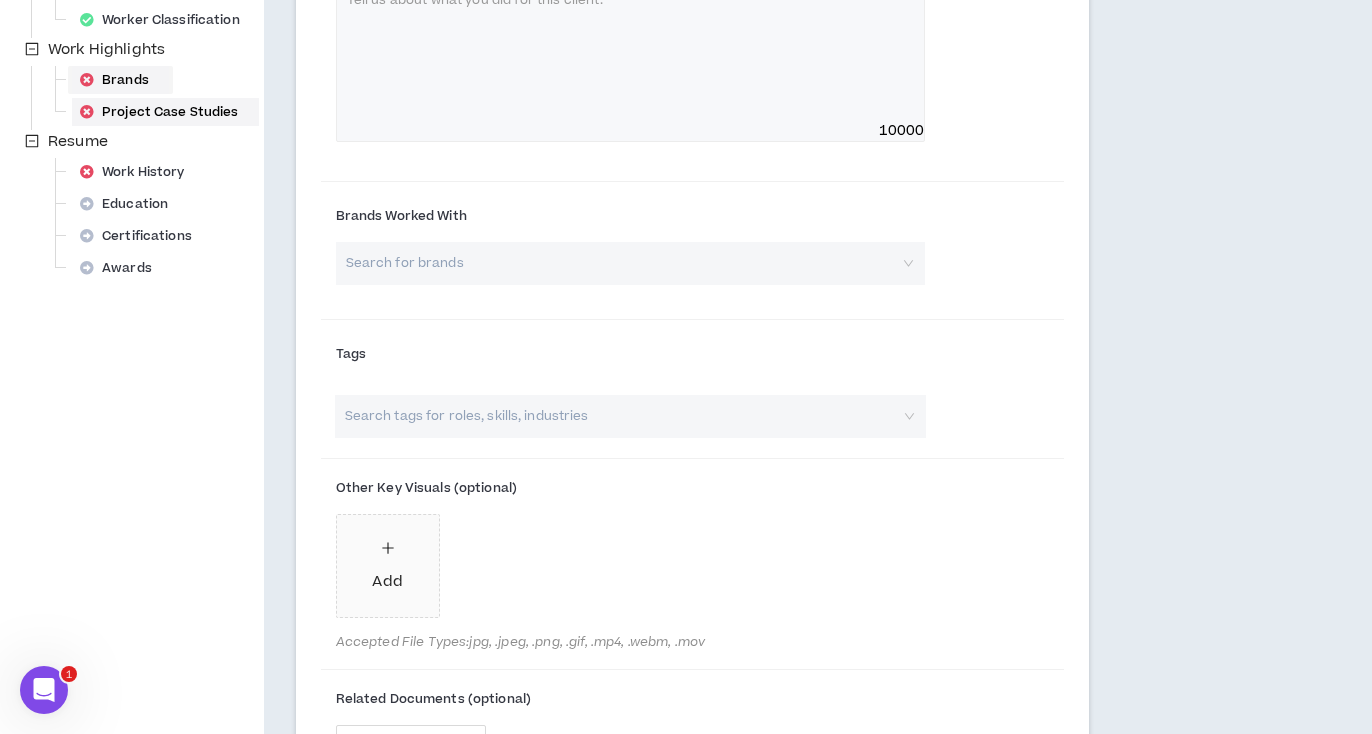click on "Brands" at bounding box center [120, 80] 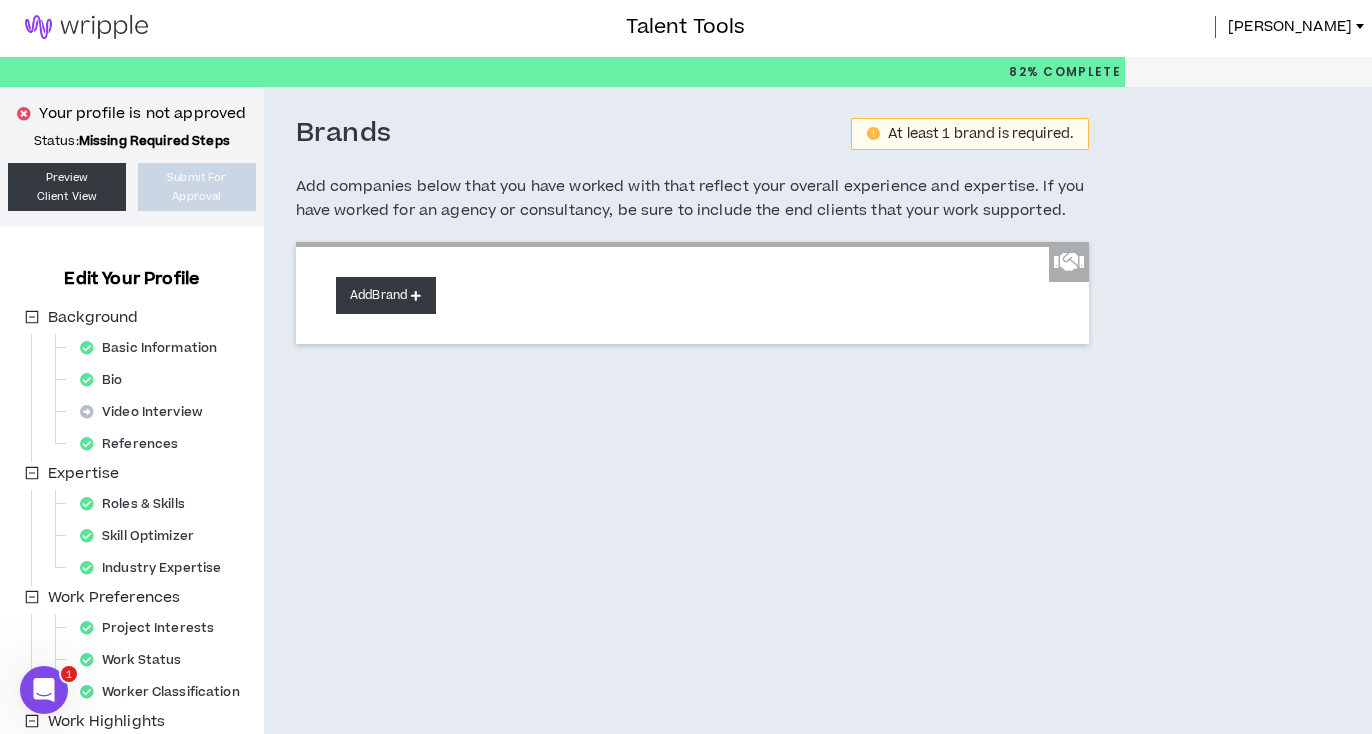 scroll, scrollTop: 0, scrollLeft: 0, axis: both 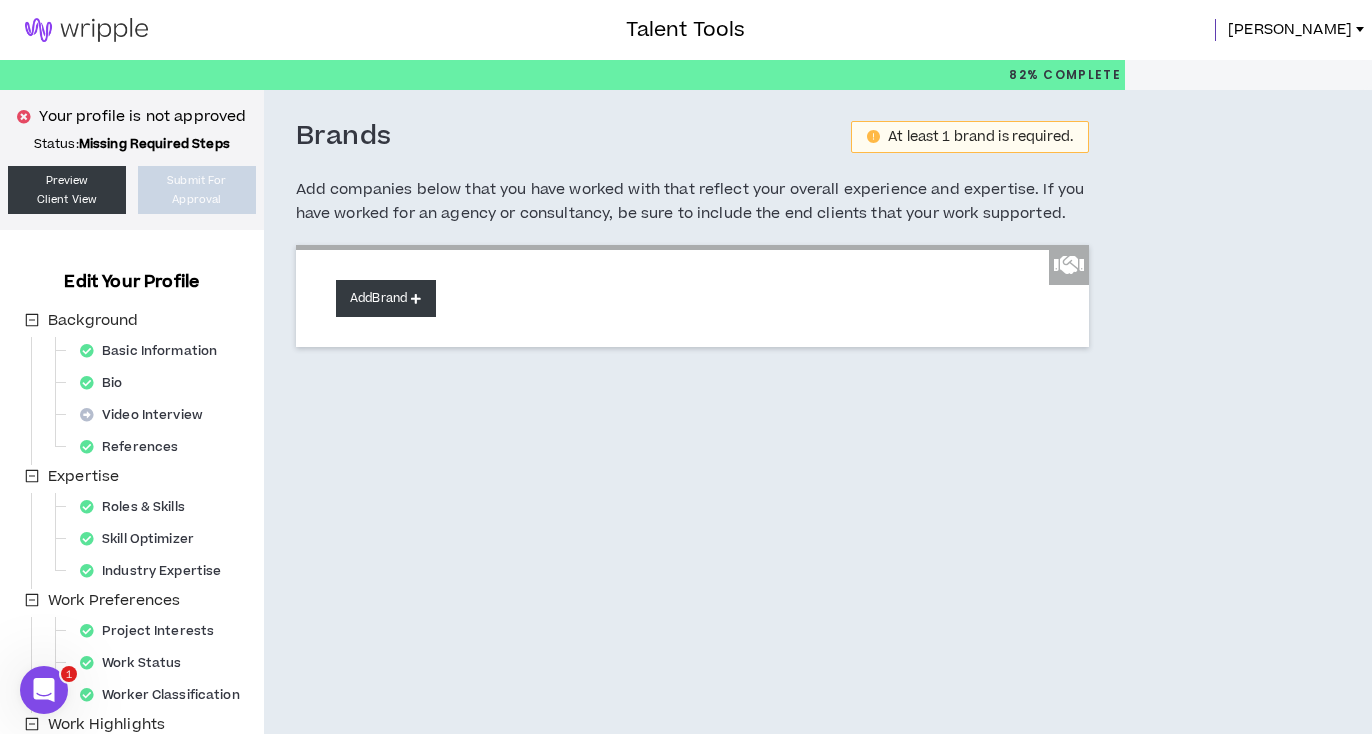 click on "Add  Brand" at bounding box center [386, 298] 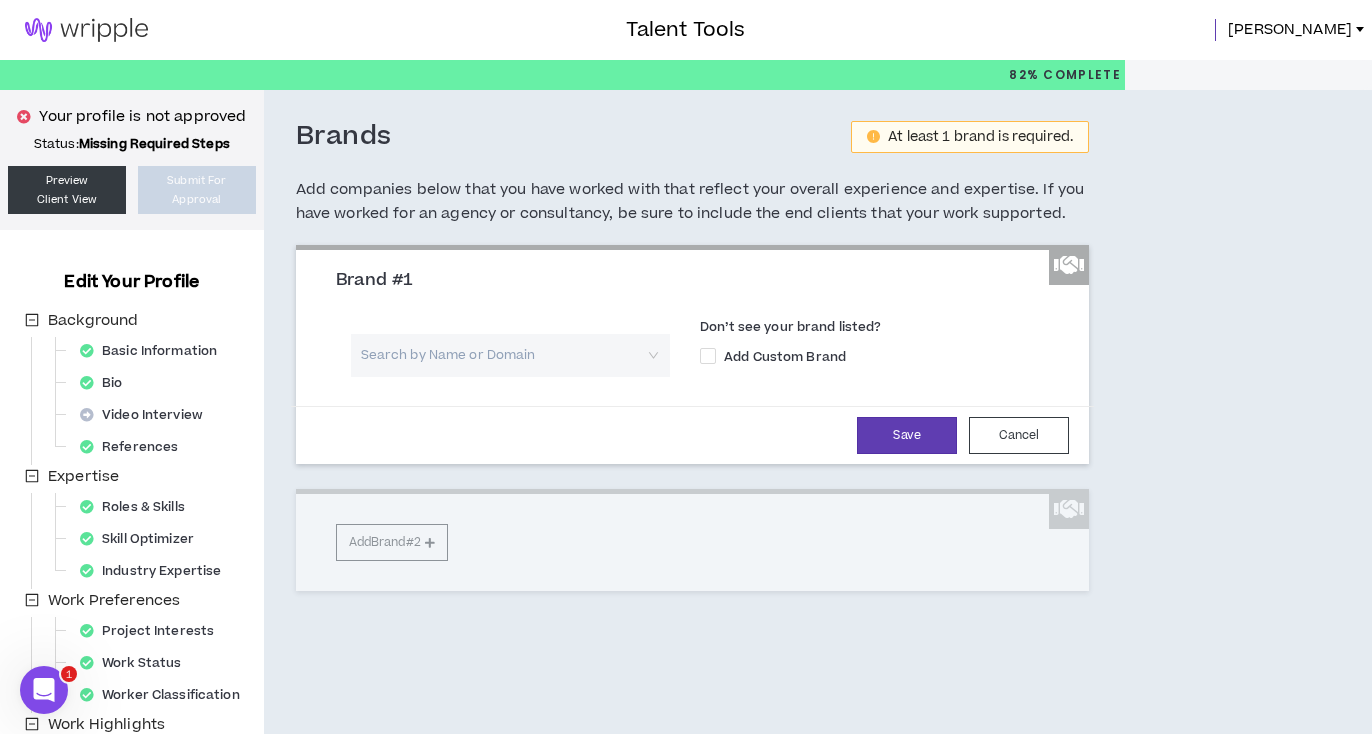 click on "Search by Name or Domain" at bounding box center (510, 355) 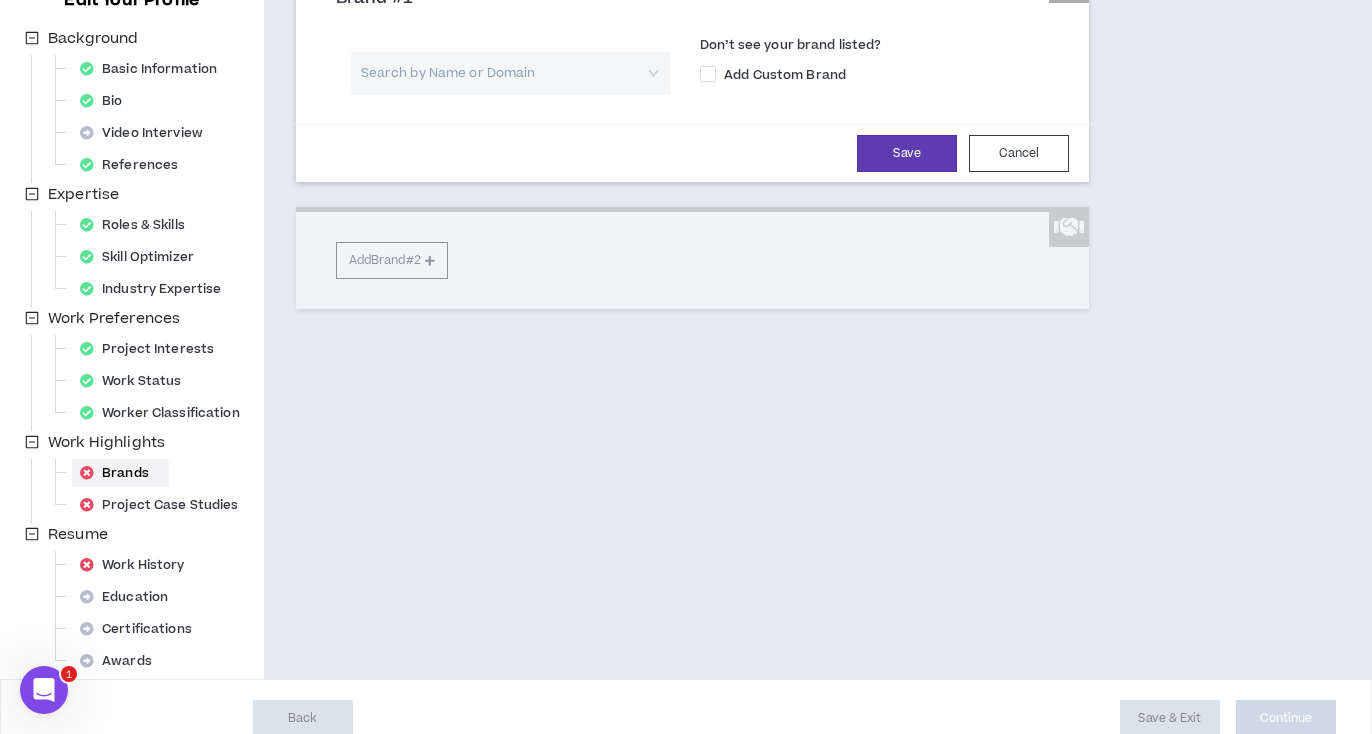 scroll, scrollTop: 306, scrollLeft: 0, axis: vertical 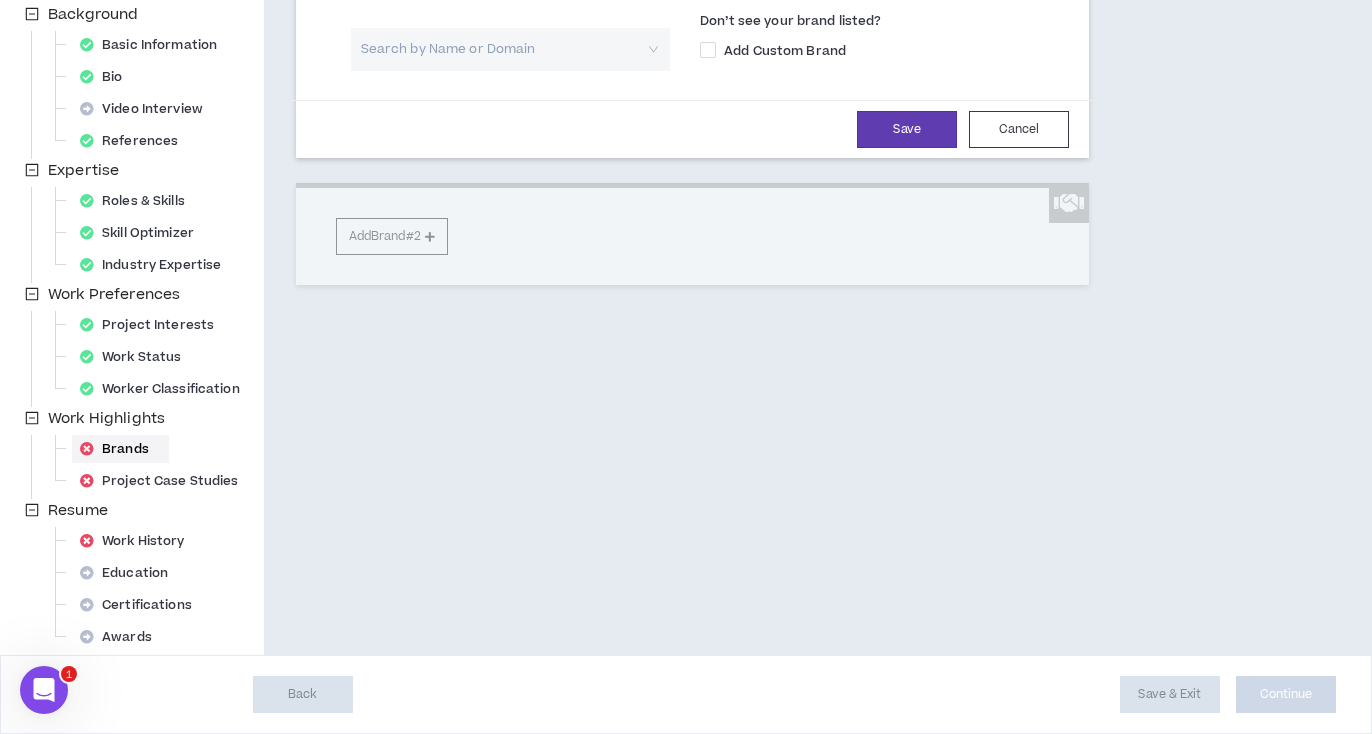 click 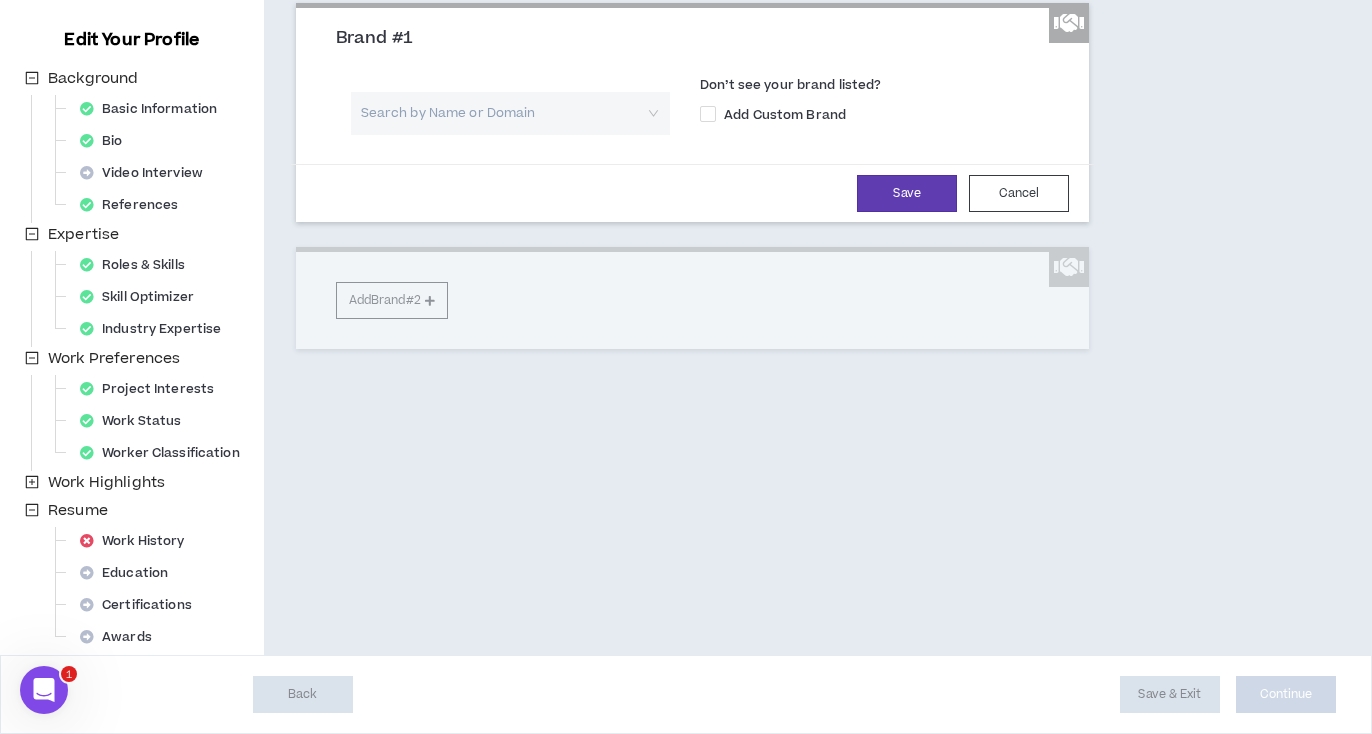 scroll, scrollTop: 242, scrollLeft: 0, axis: vertical 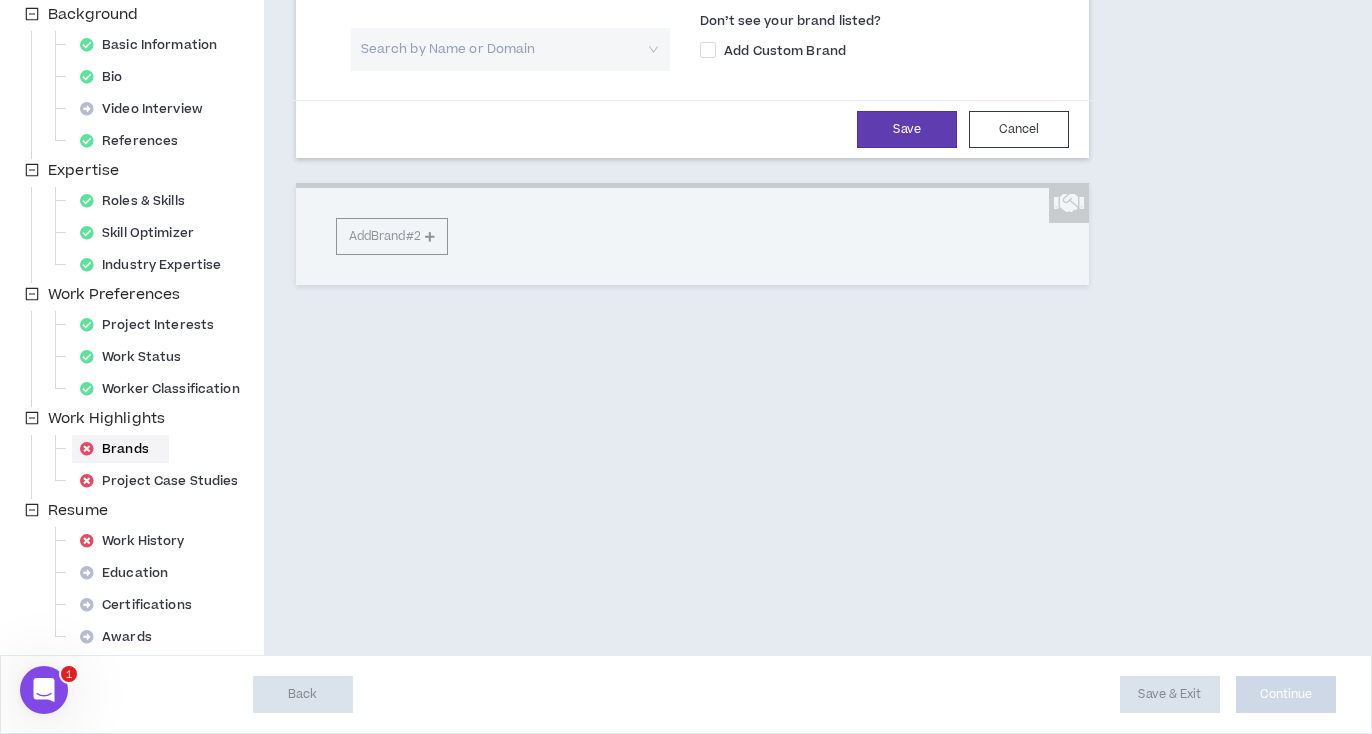 click on "Brands" at bounding box center [120, 449] 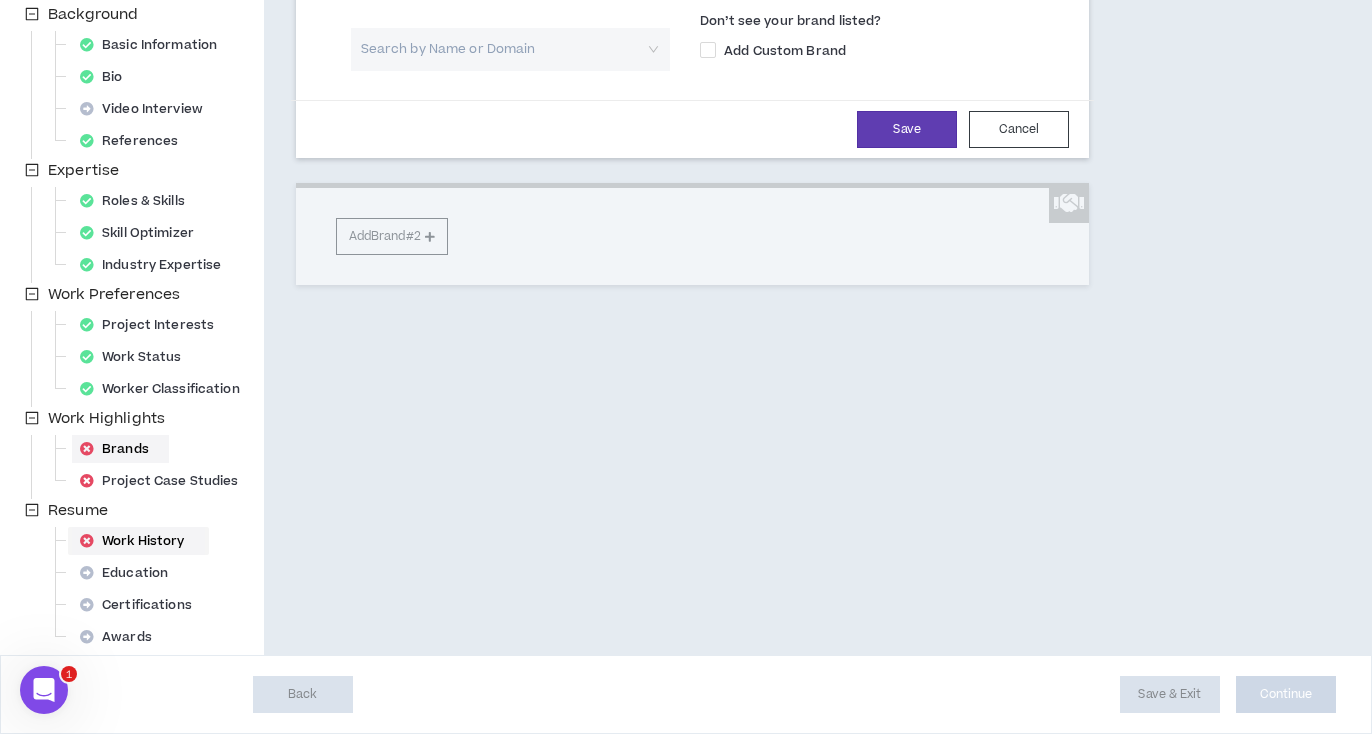 click on "Work History" at bounding box center (138, 541) 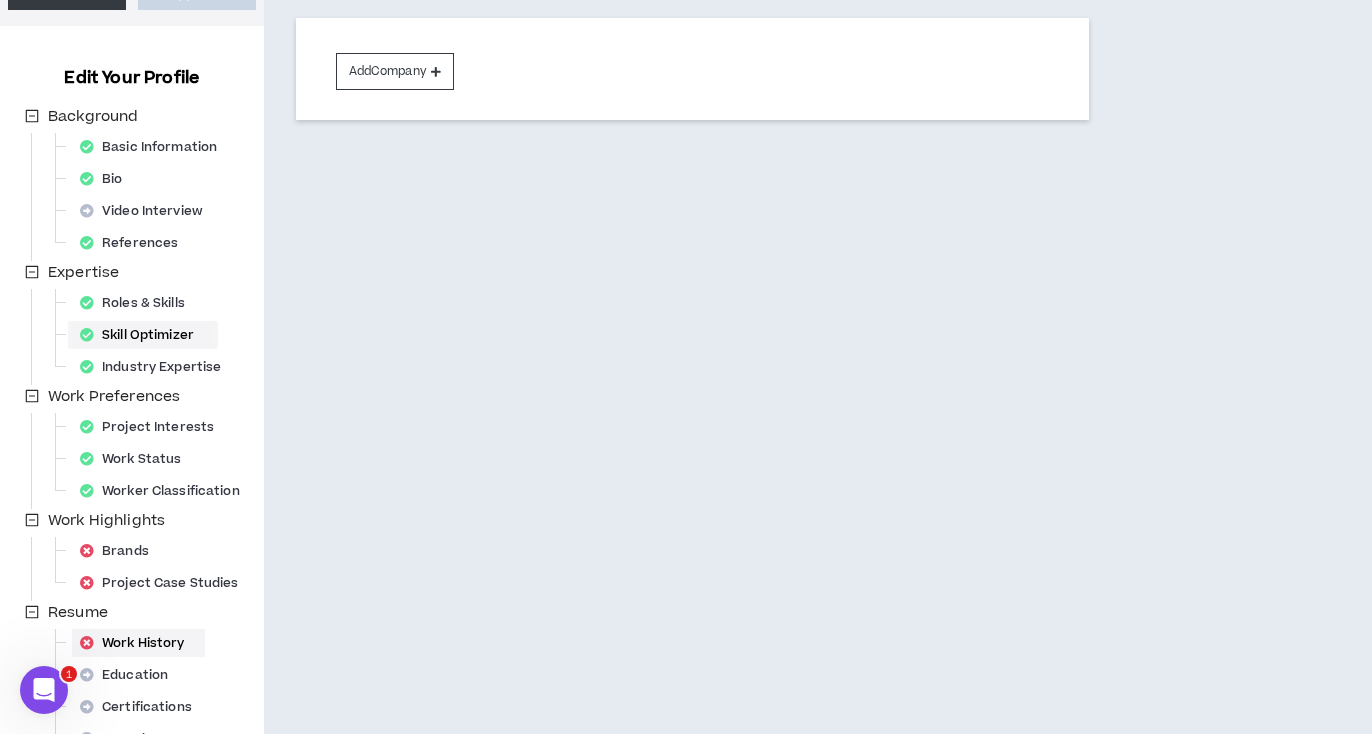 scroll, scrollTop: 206, scrollLeft: 0, axis: vertical 